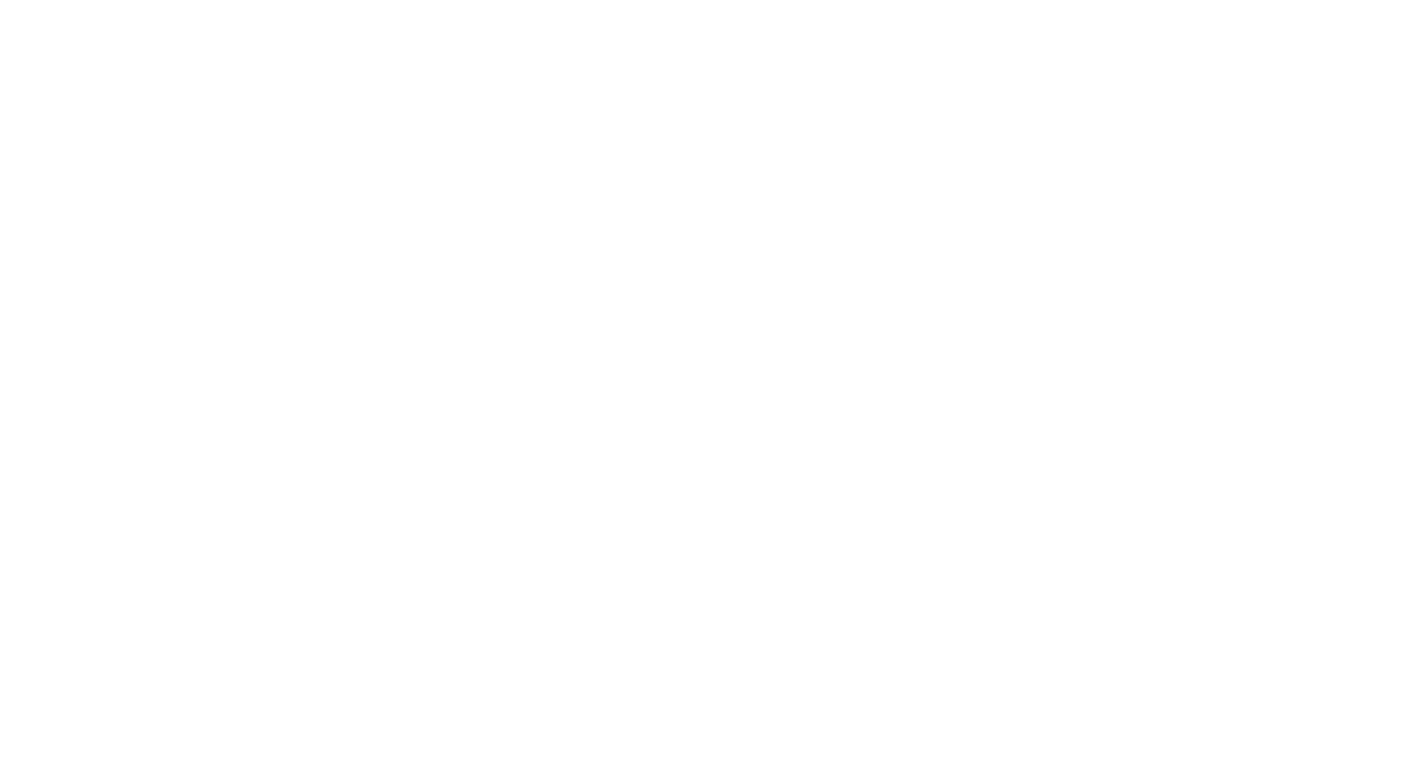 scroll, scrollTop: 0, scrollLeft: 0, axis: both 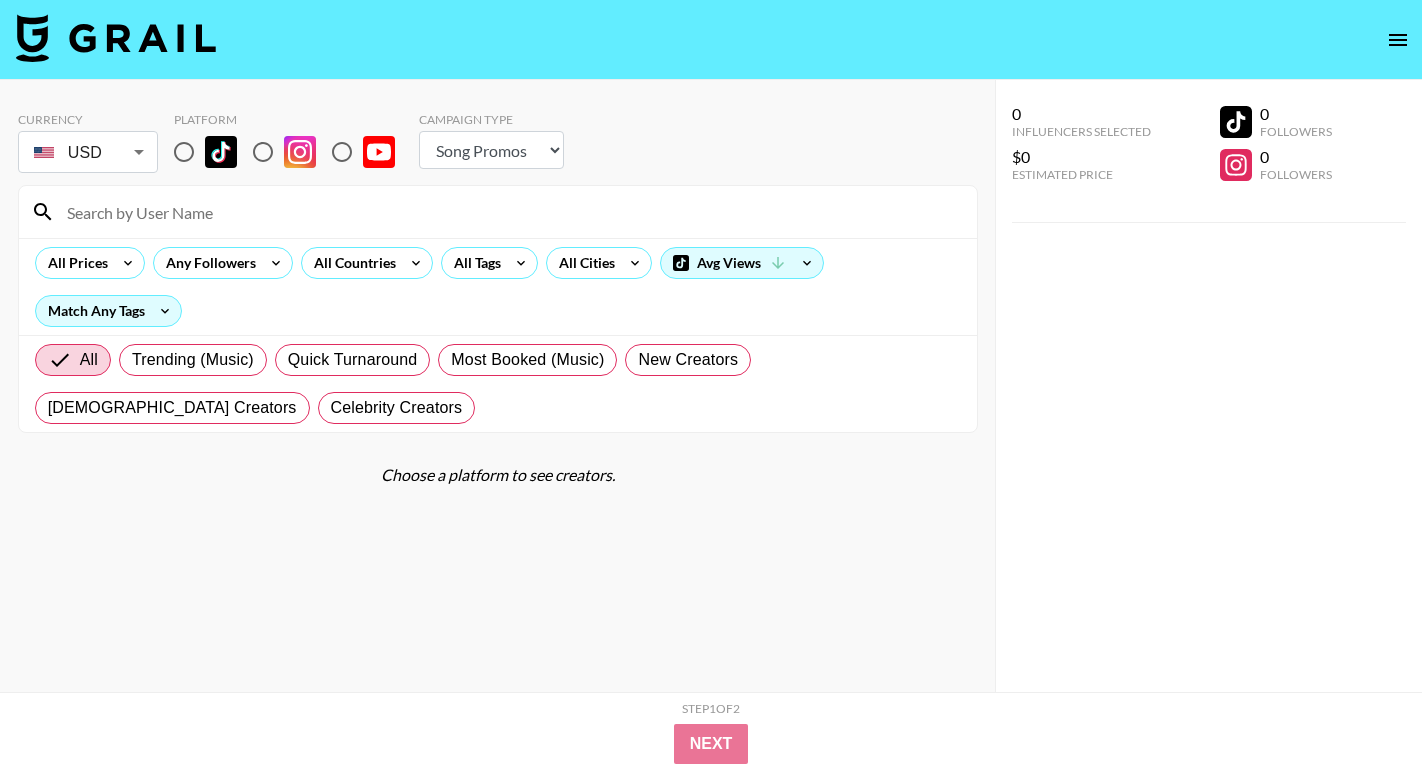 click at bounding box center (184, 152) 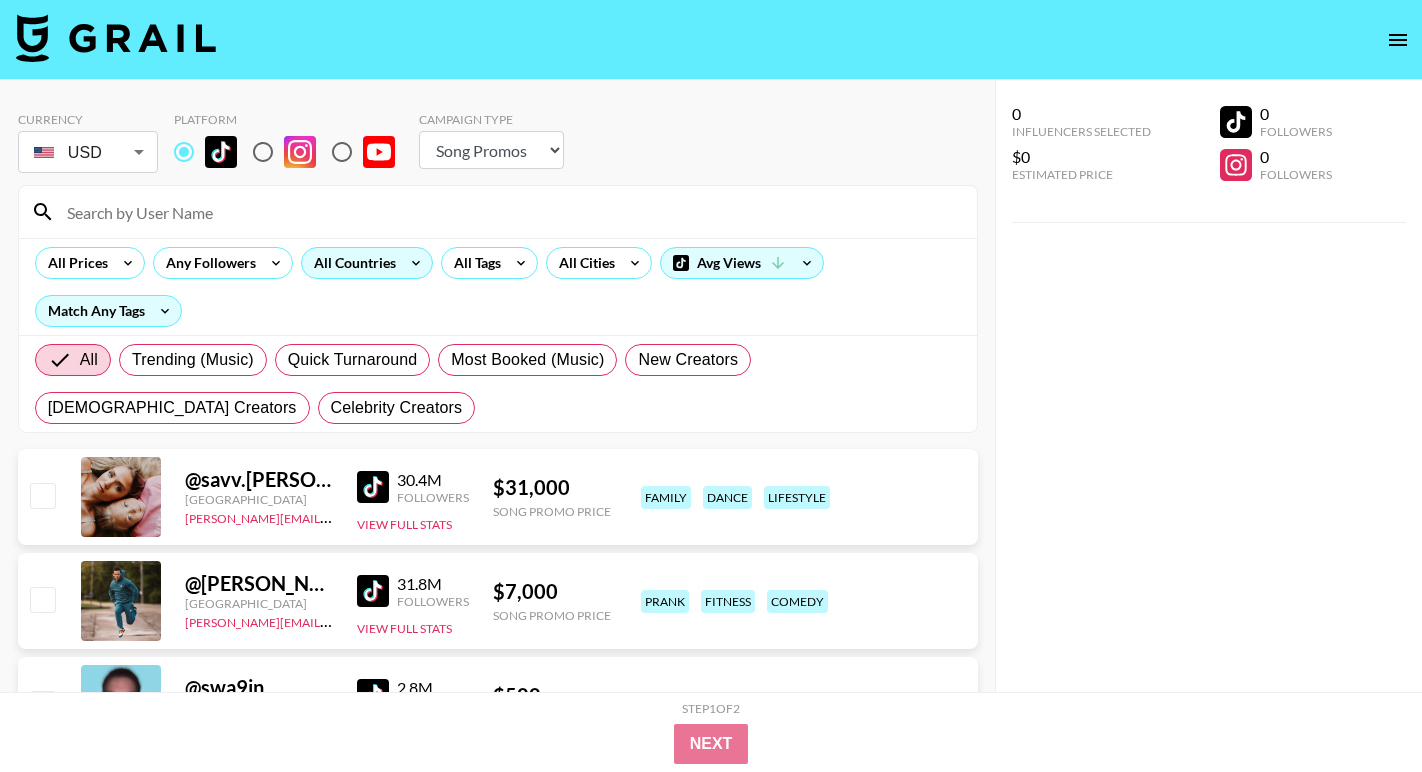 click on "All Countries" at bounding box center [351, 263] 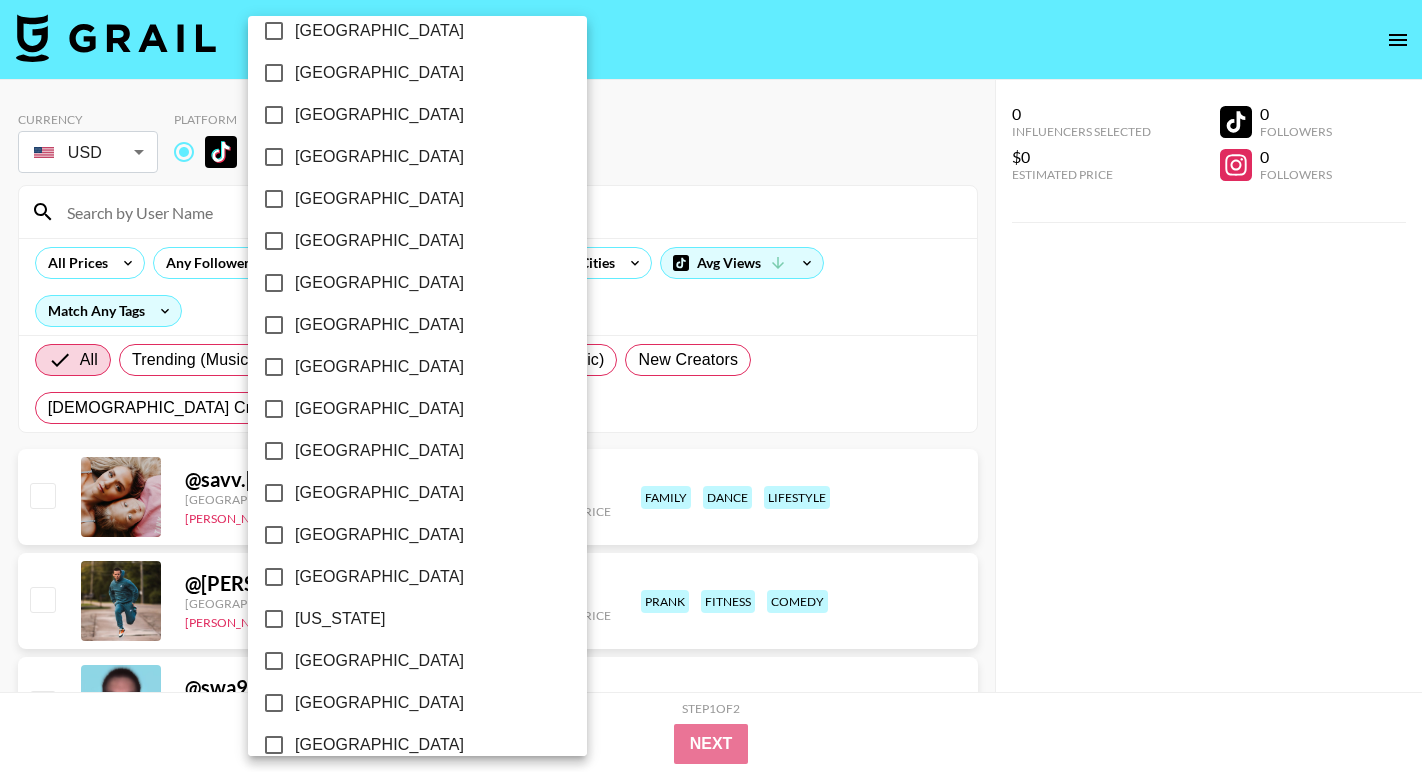 scroll, scrollTop: 0, scrollLeft: 0, axis: both 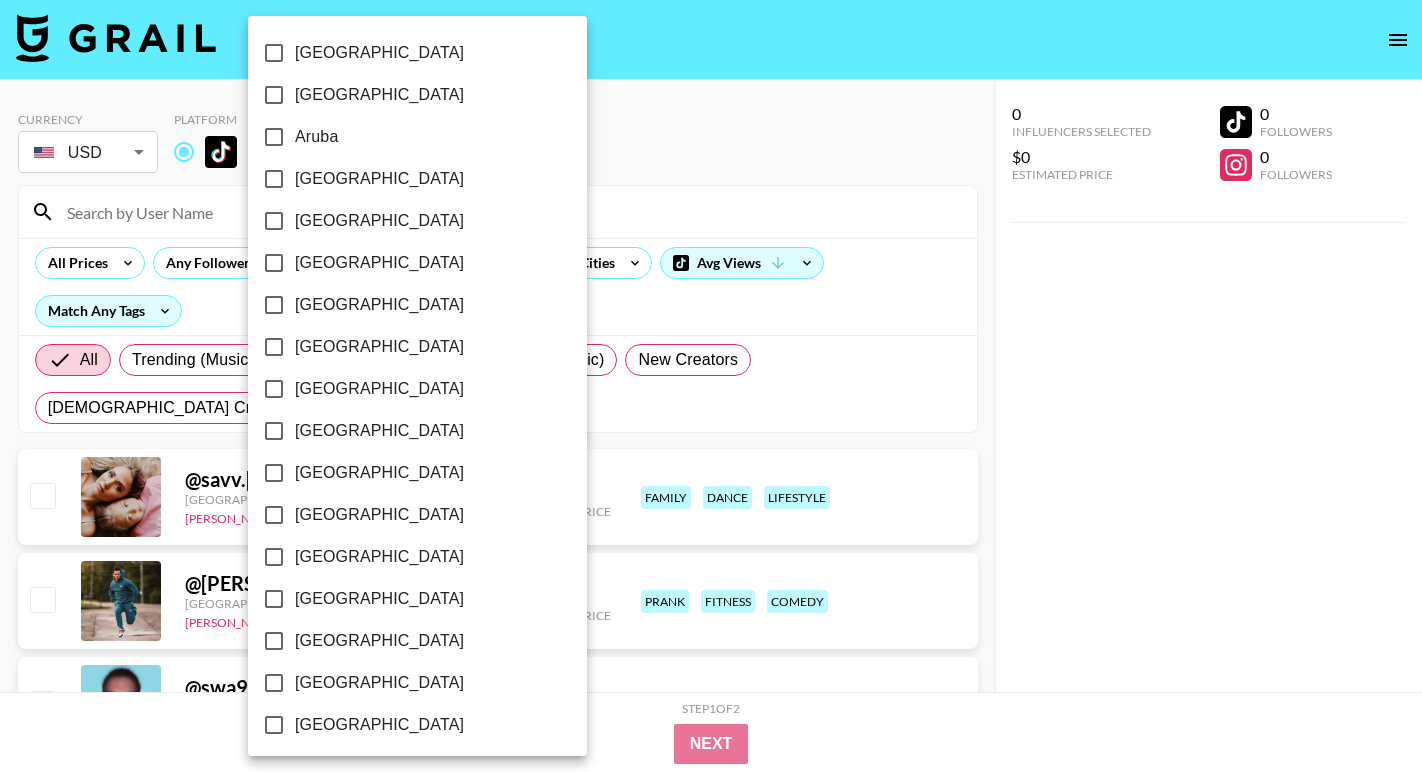 click on "[GEOGRAPHIC_DATA]" at bounding box center [379, 347] 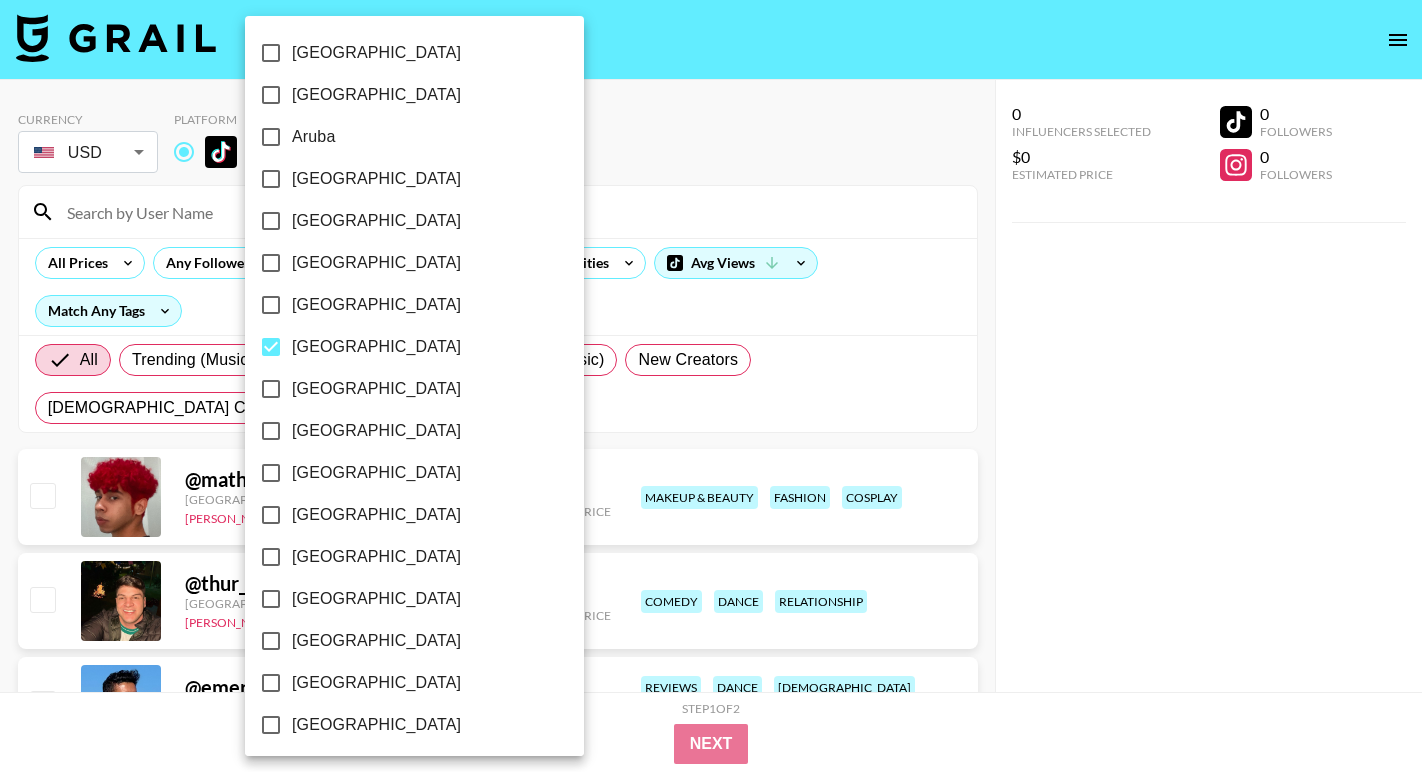 click at bounding box center (711, 386) 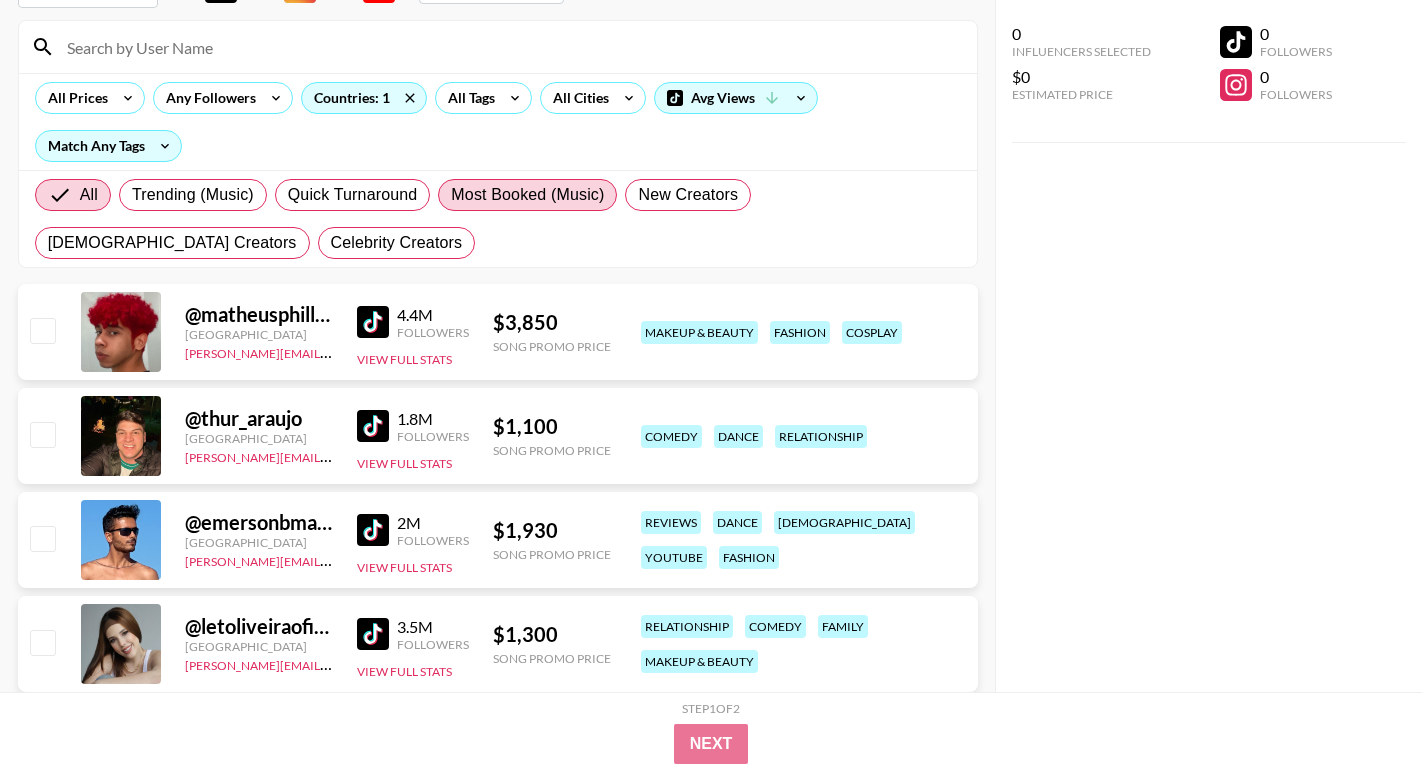scroll, scrollTop: 188, scrollLeft: 0, axis: vertical 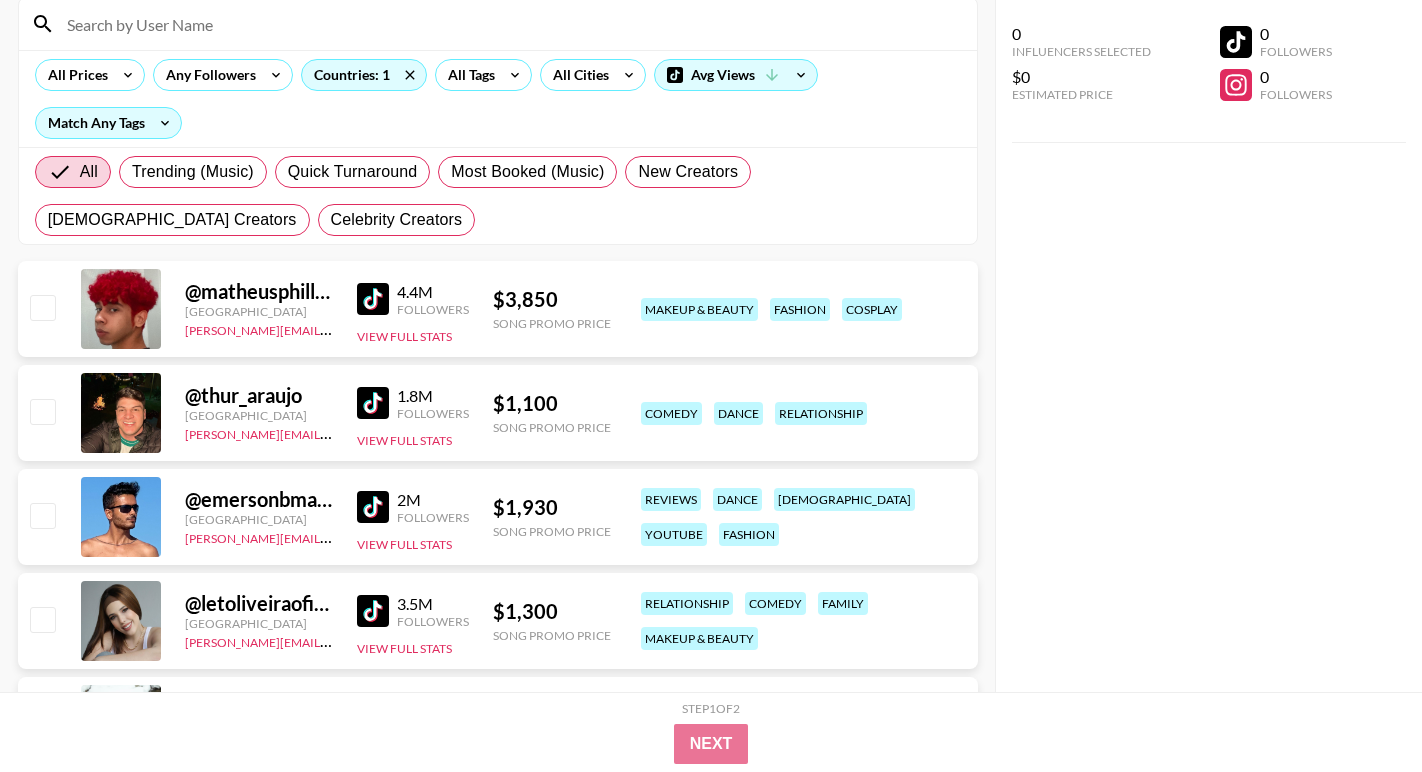 click at bounding box center (373, 299) 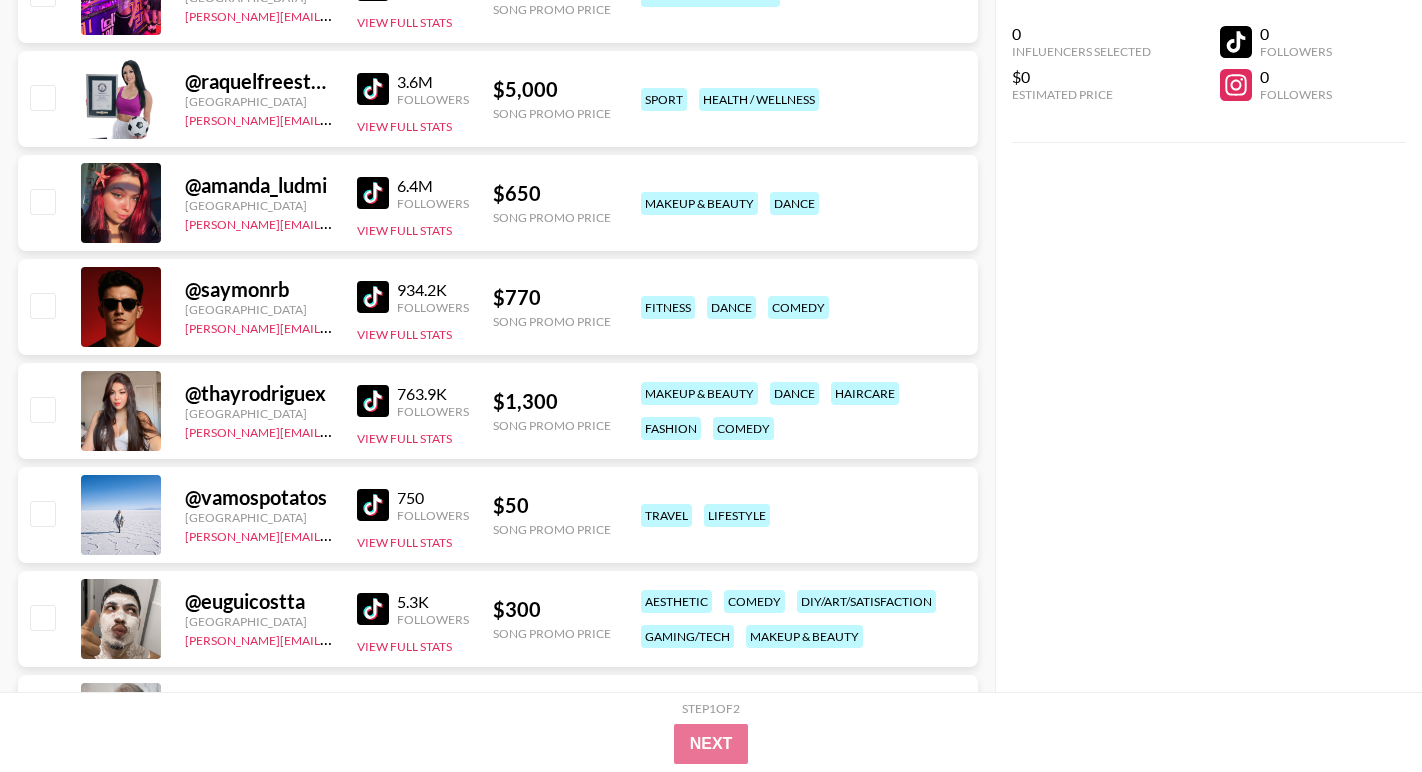 scroll, scrollTop: 1961, scrollLeft: 0, axis: vertical 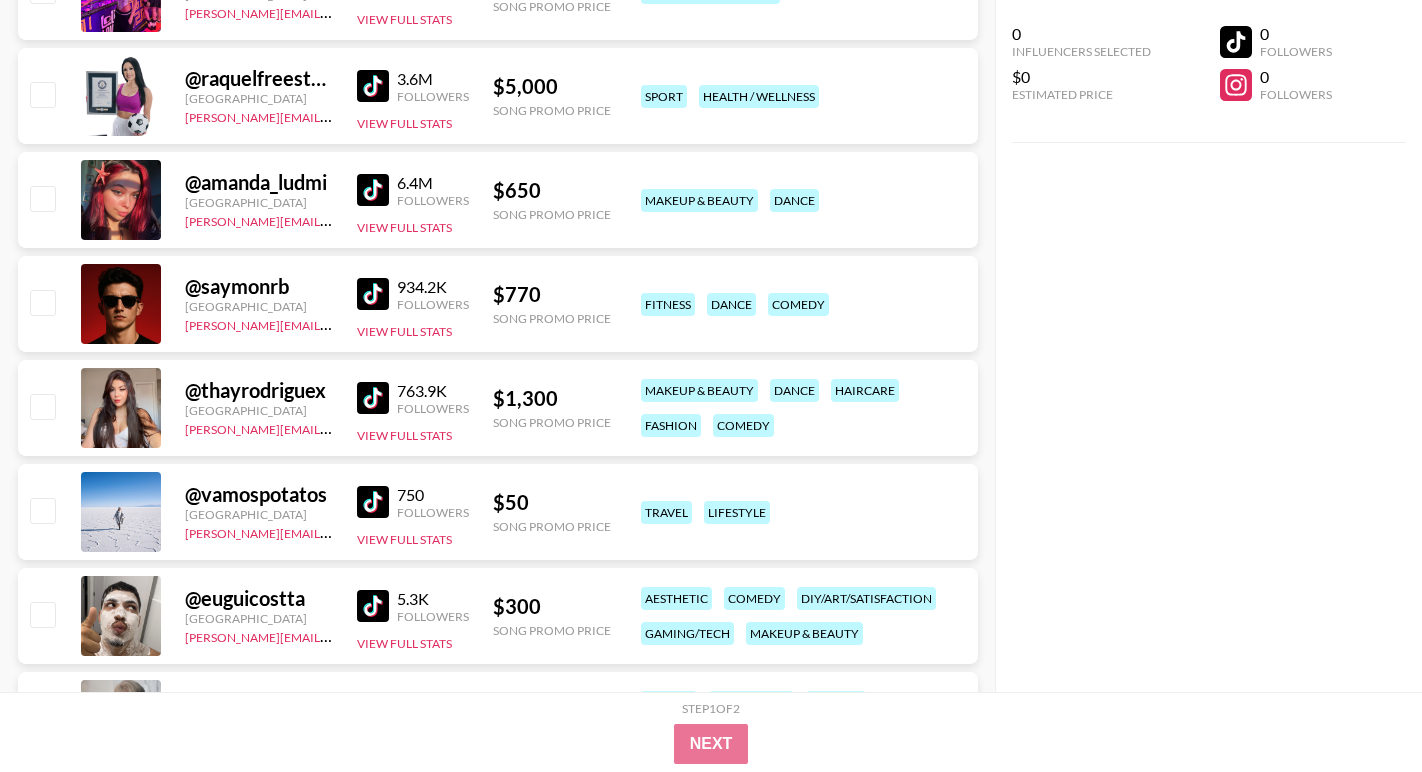 click at bounding box center [373, 398] 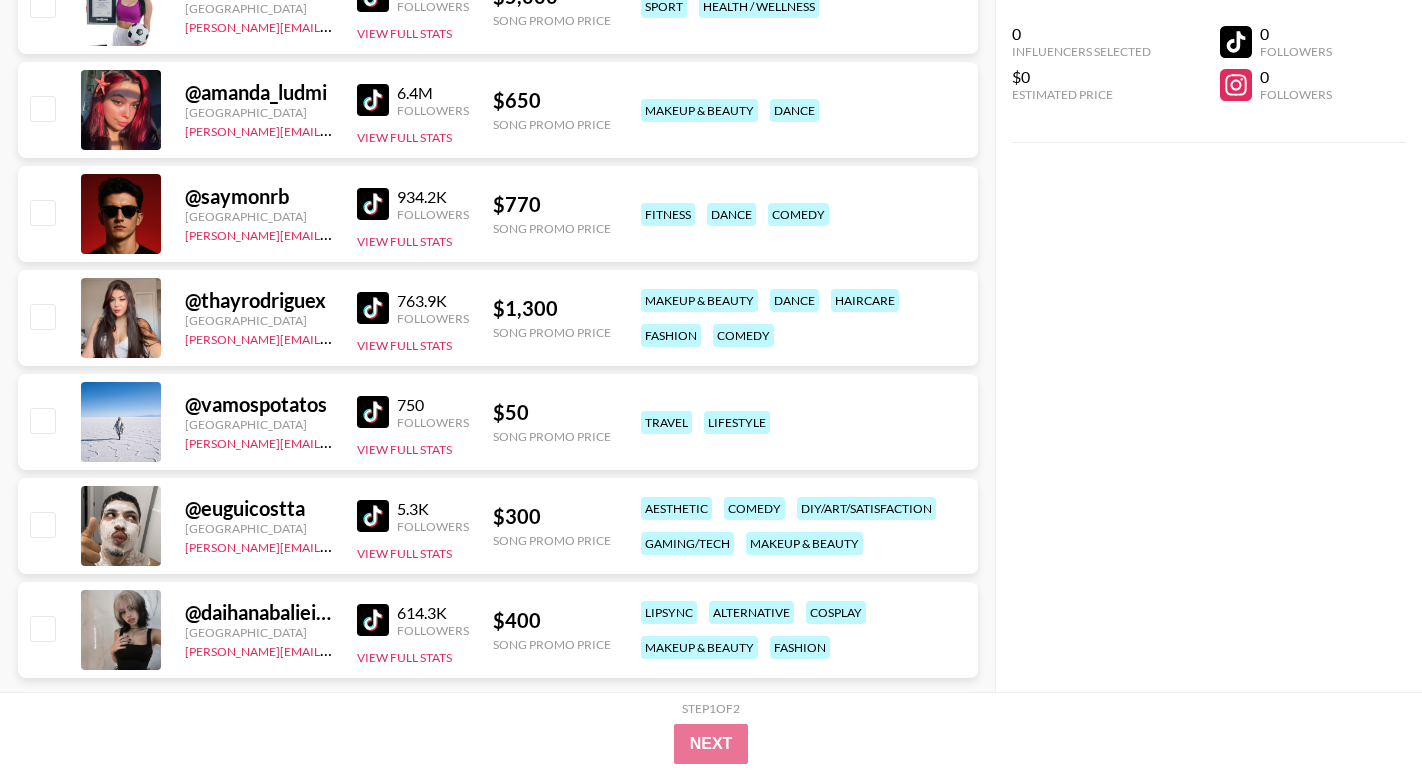 scroll, scrollTop: 2093, scrollLeft: 0, axis: vertical 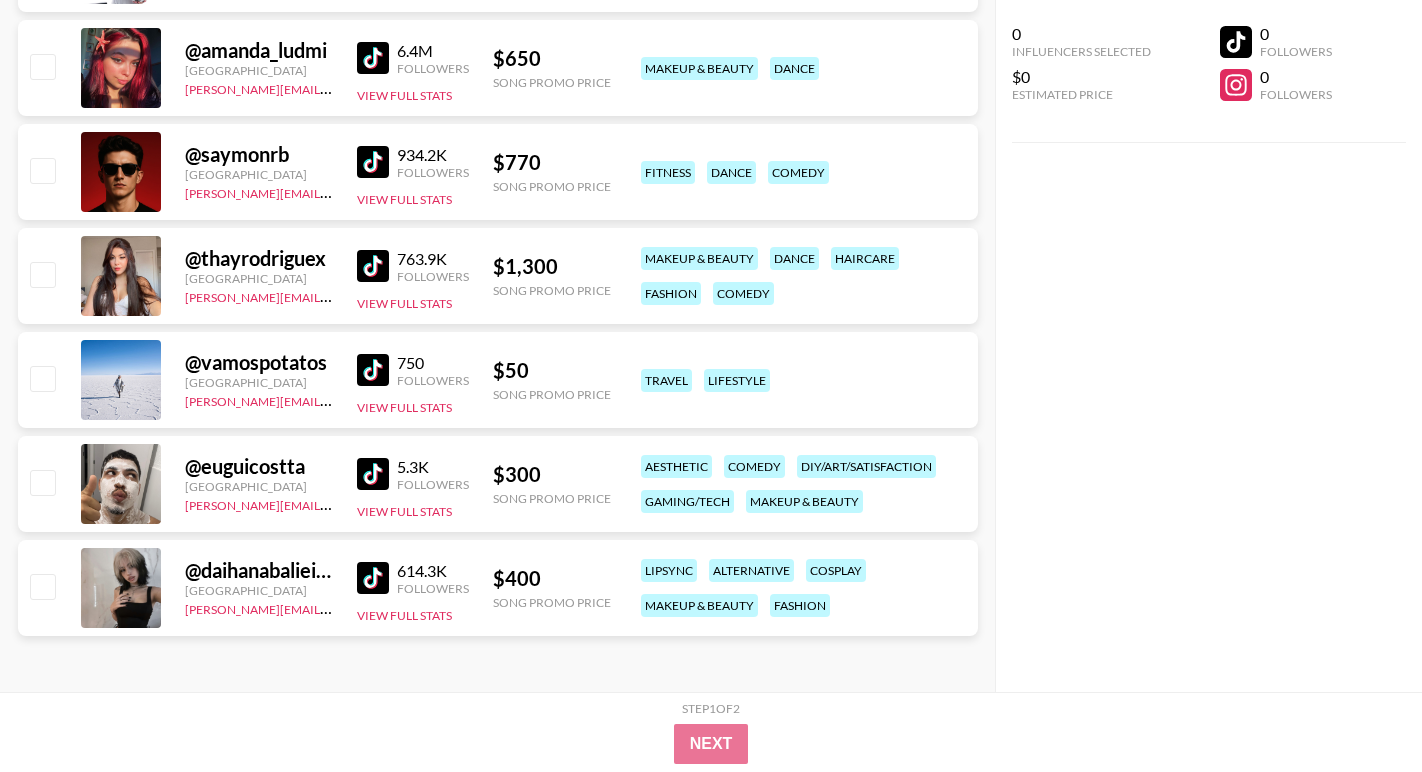 click at bounding box center [373, 474] 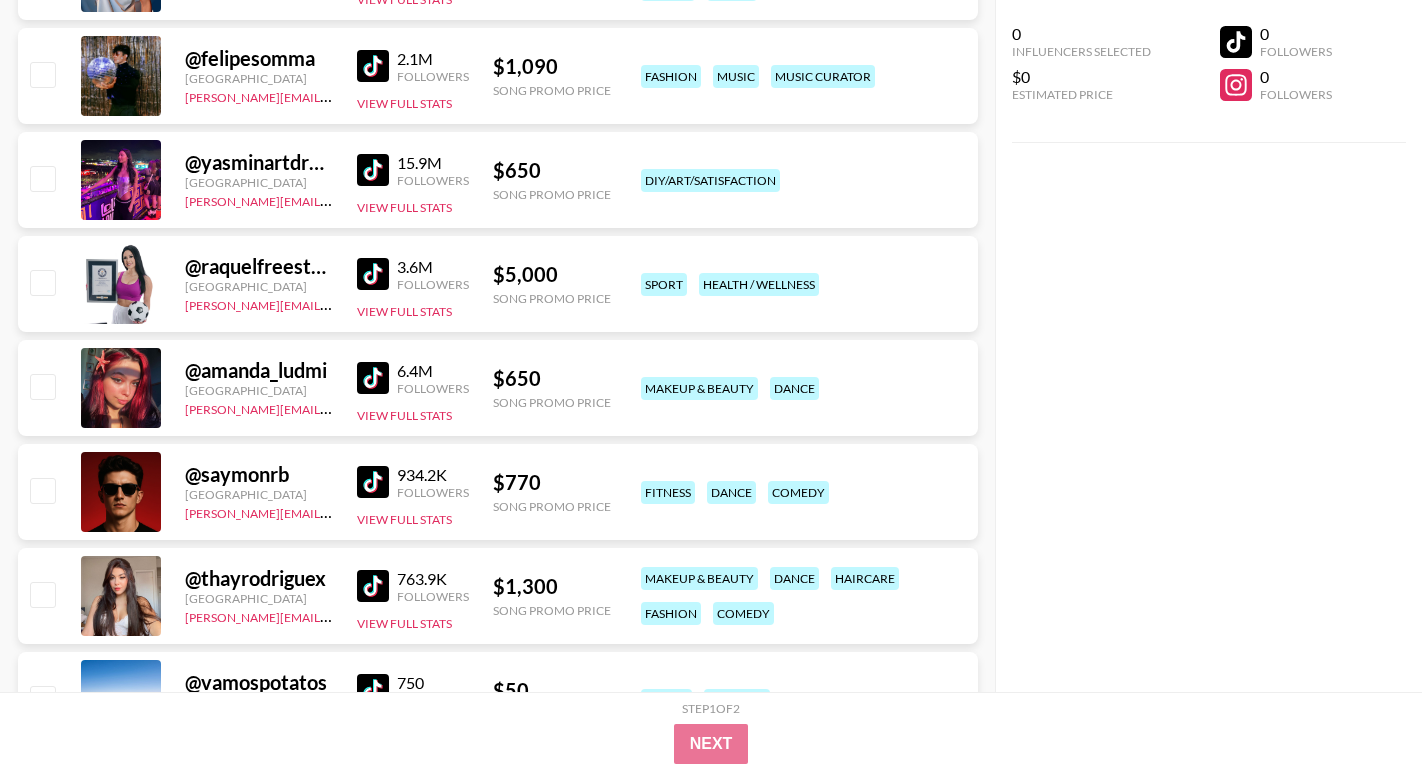 scroll, scrollTop: 1409, scrollLeft: 0, axis: vertical 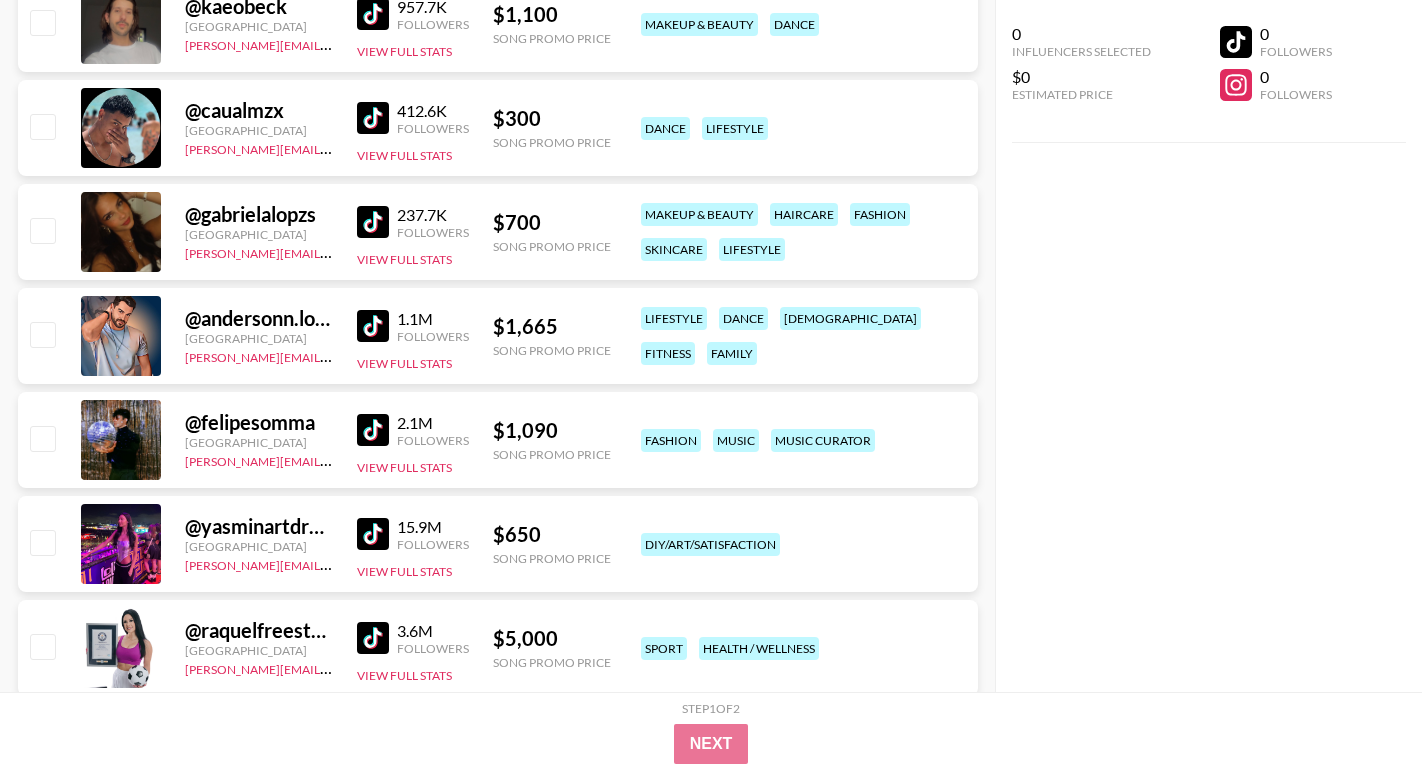 click on "2.1M Followers View Full Stats" at bounding box center [413, 440] 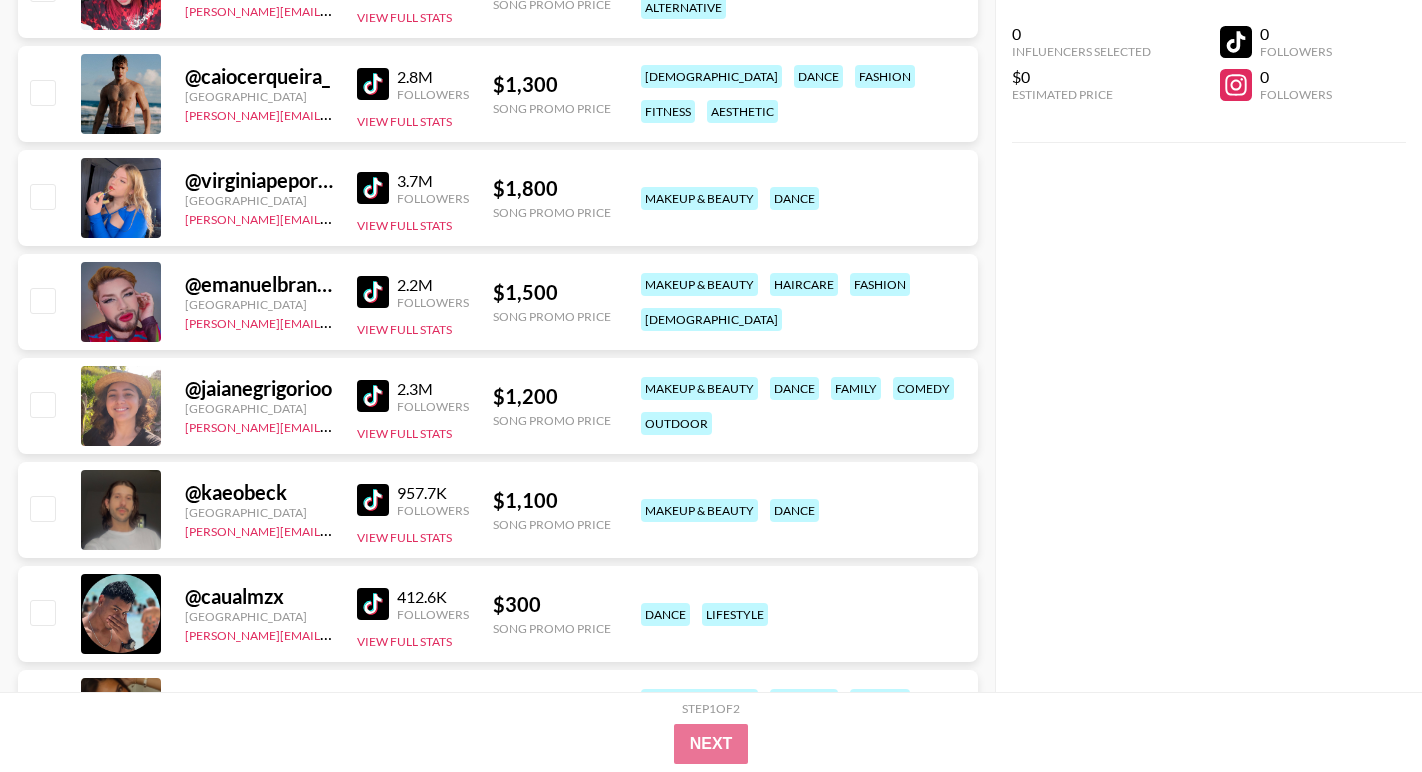 scroll, scrollTop: 911, scrollLeft: 0, axis: vertical 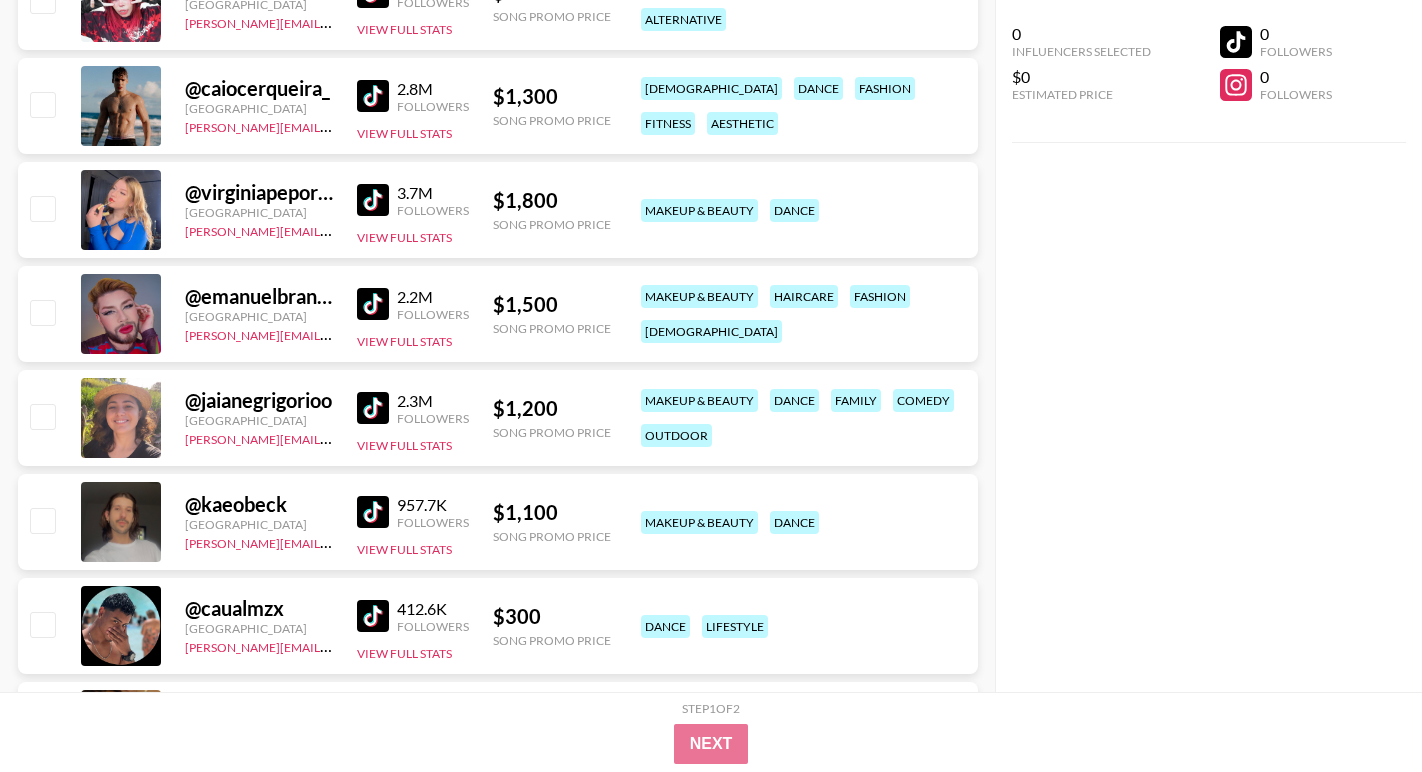 click at bounding box center [373, 96] 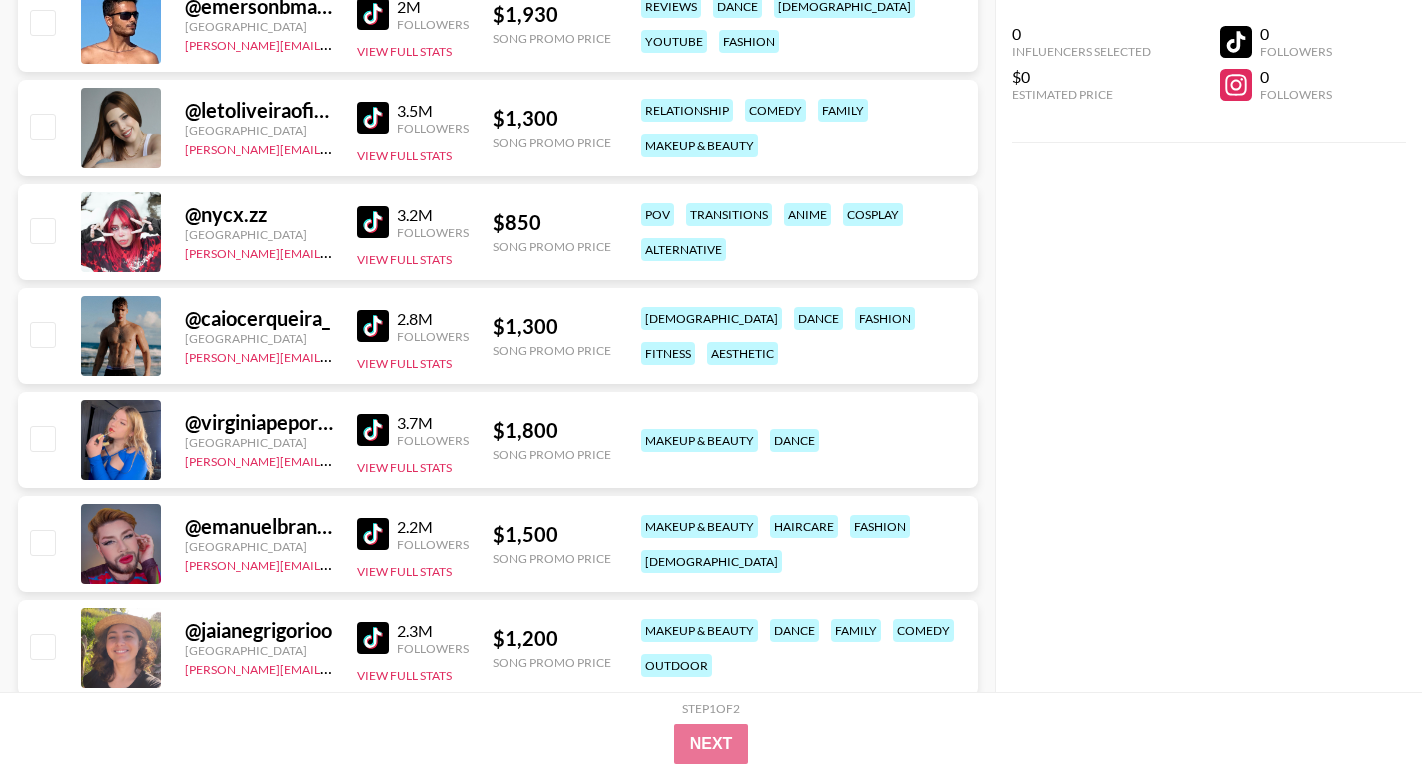 scroll, scrollTop: 669, scrollLeft: 0, axis: vertical 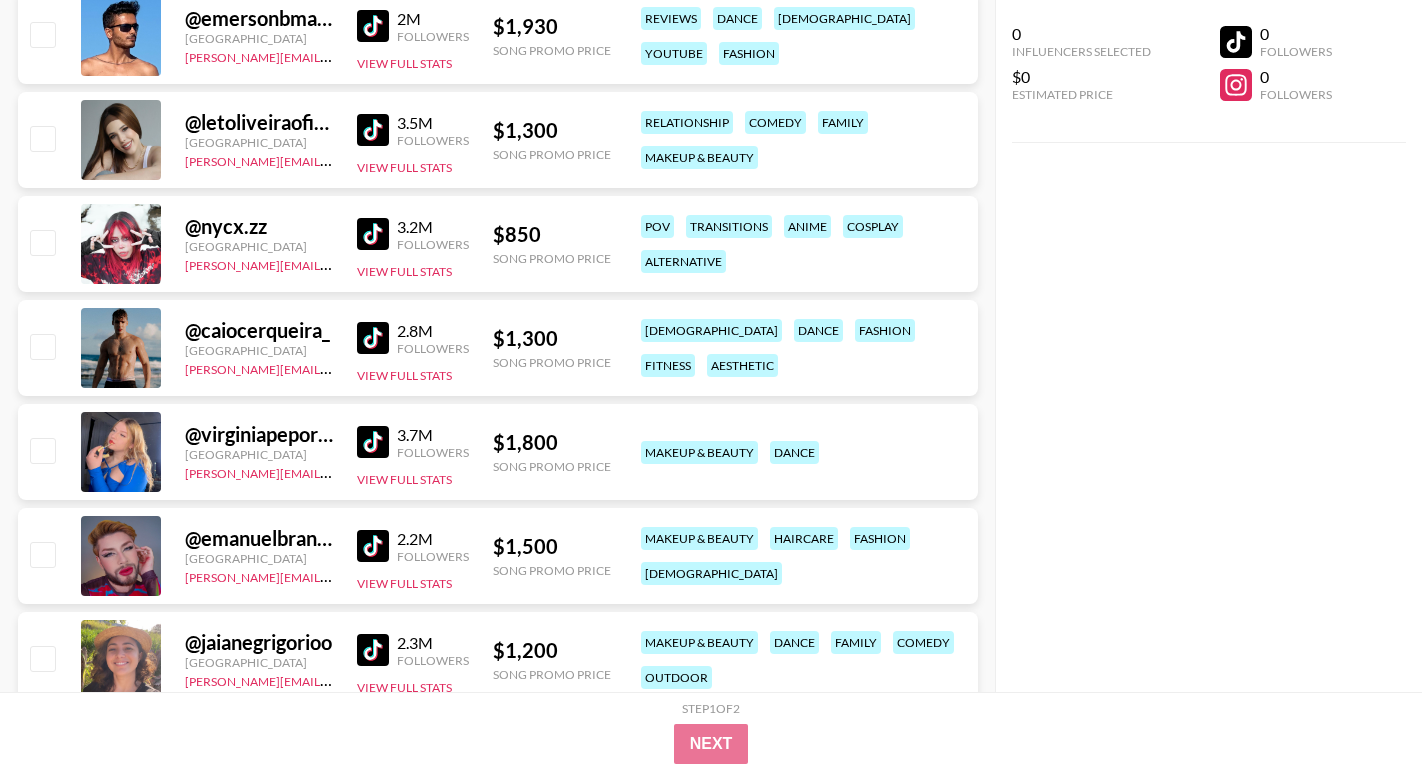 click at bounding box center [373, 234] 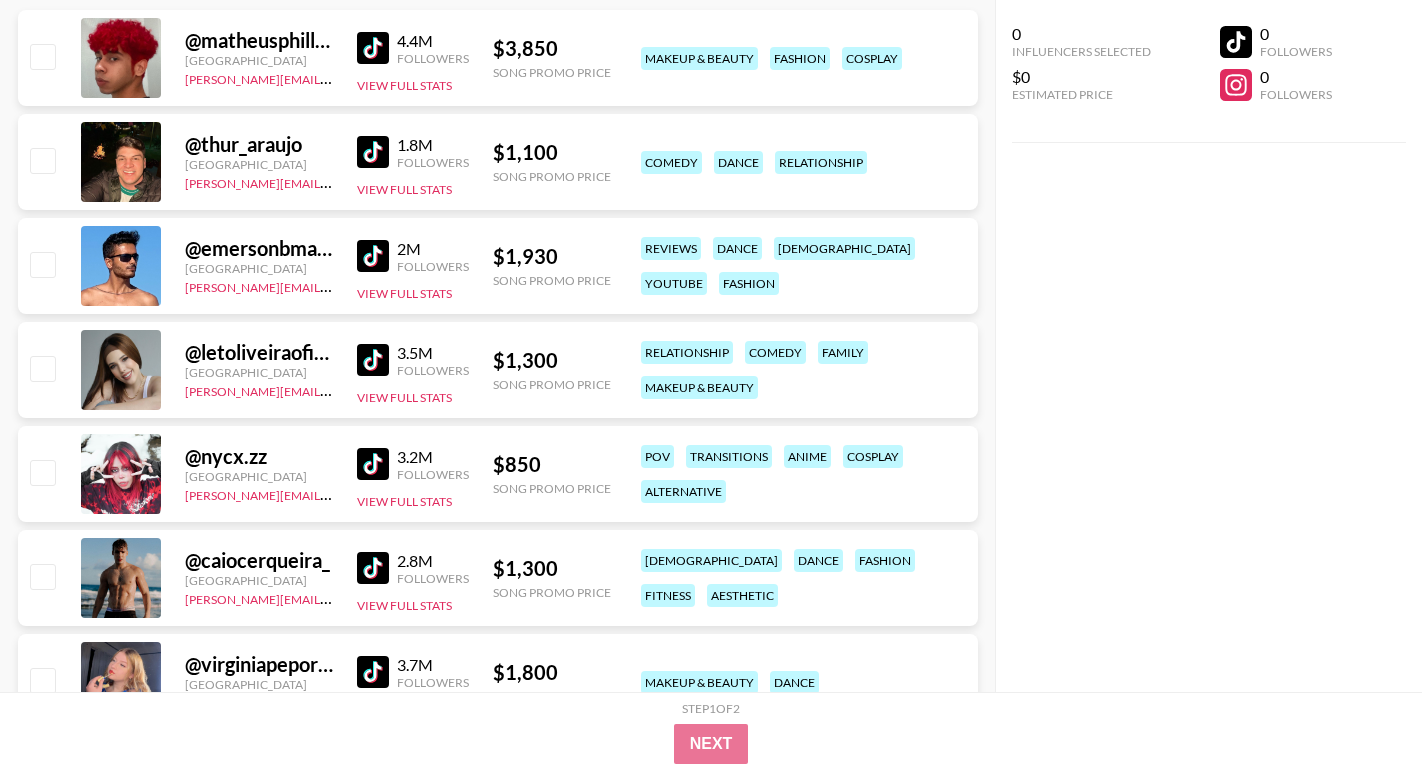 scroll, scrollTop: 428, scrollLeft: 0, axis: vertical 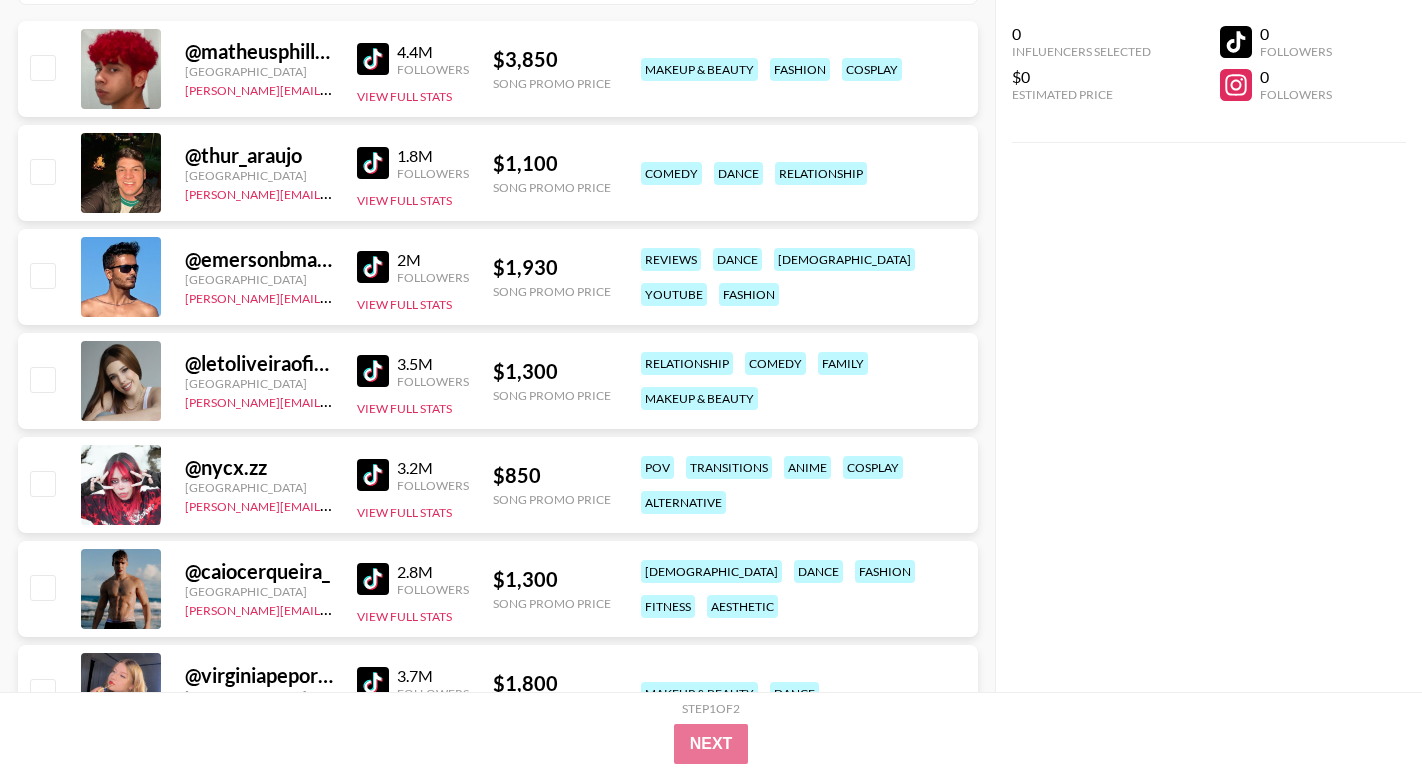 click at bounding box center (373, 371) 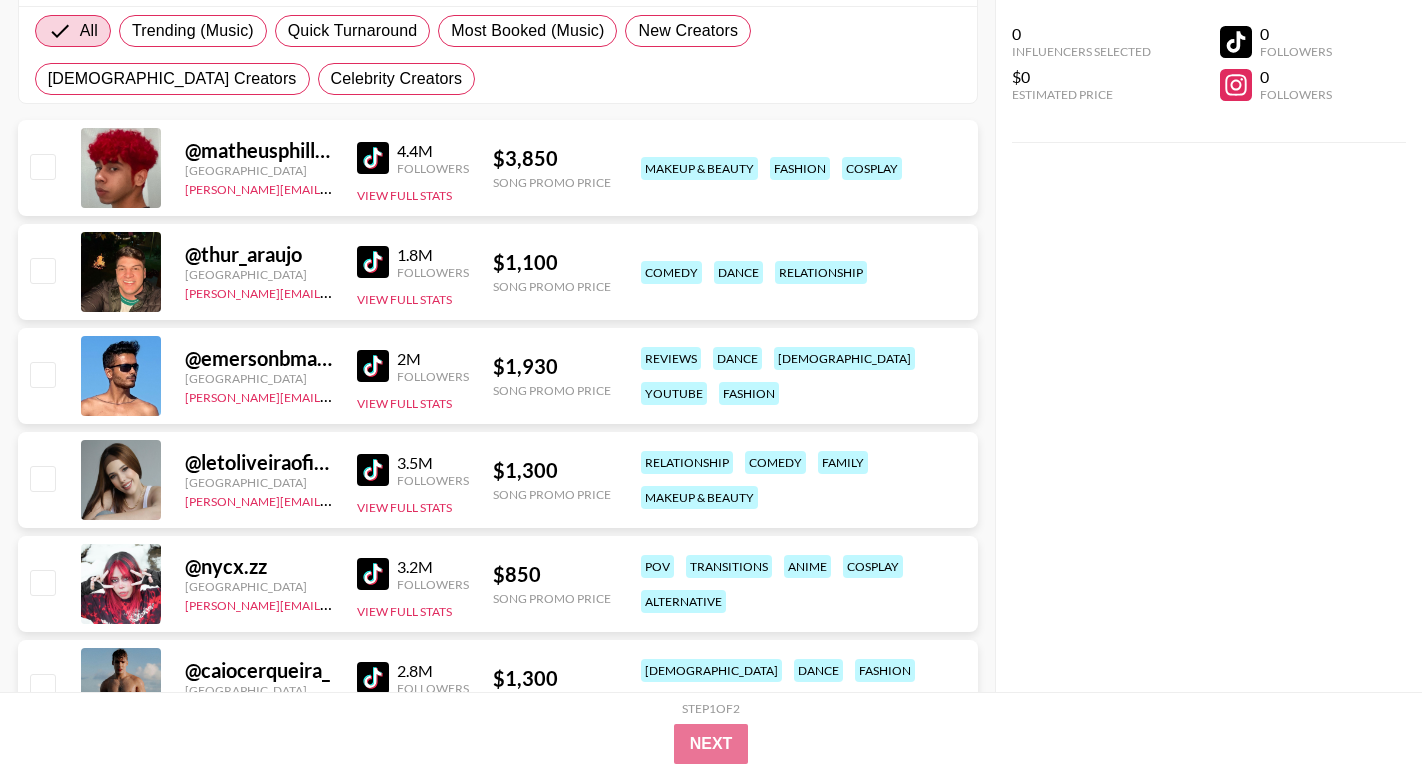 scroll, scrollTop: 325, scrollLeft: 0, axis: vertical 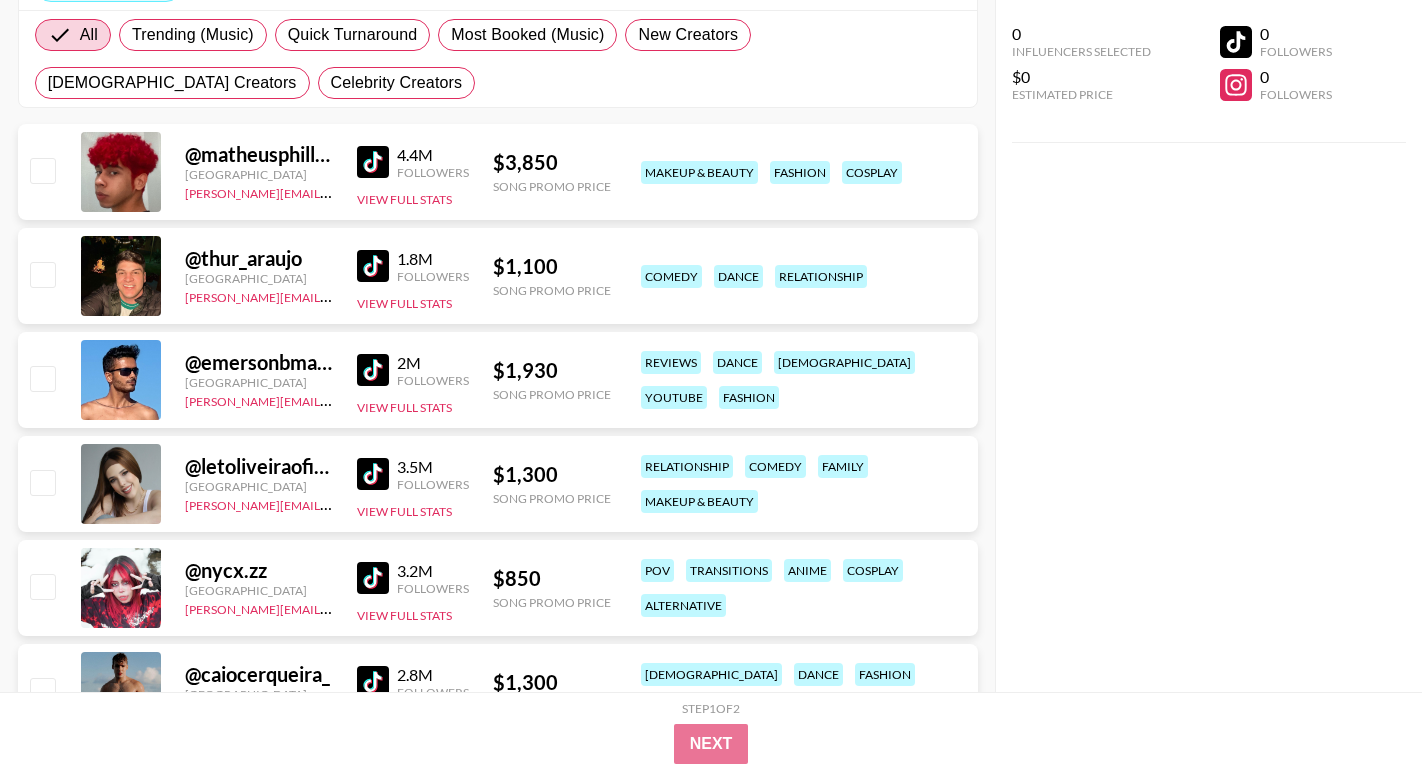 click at bounding box center (373, 370) 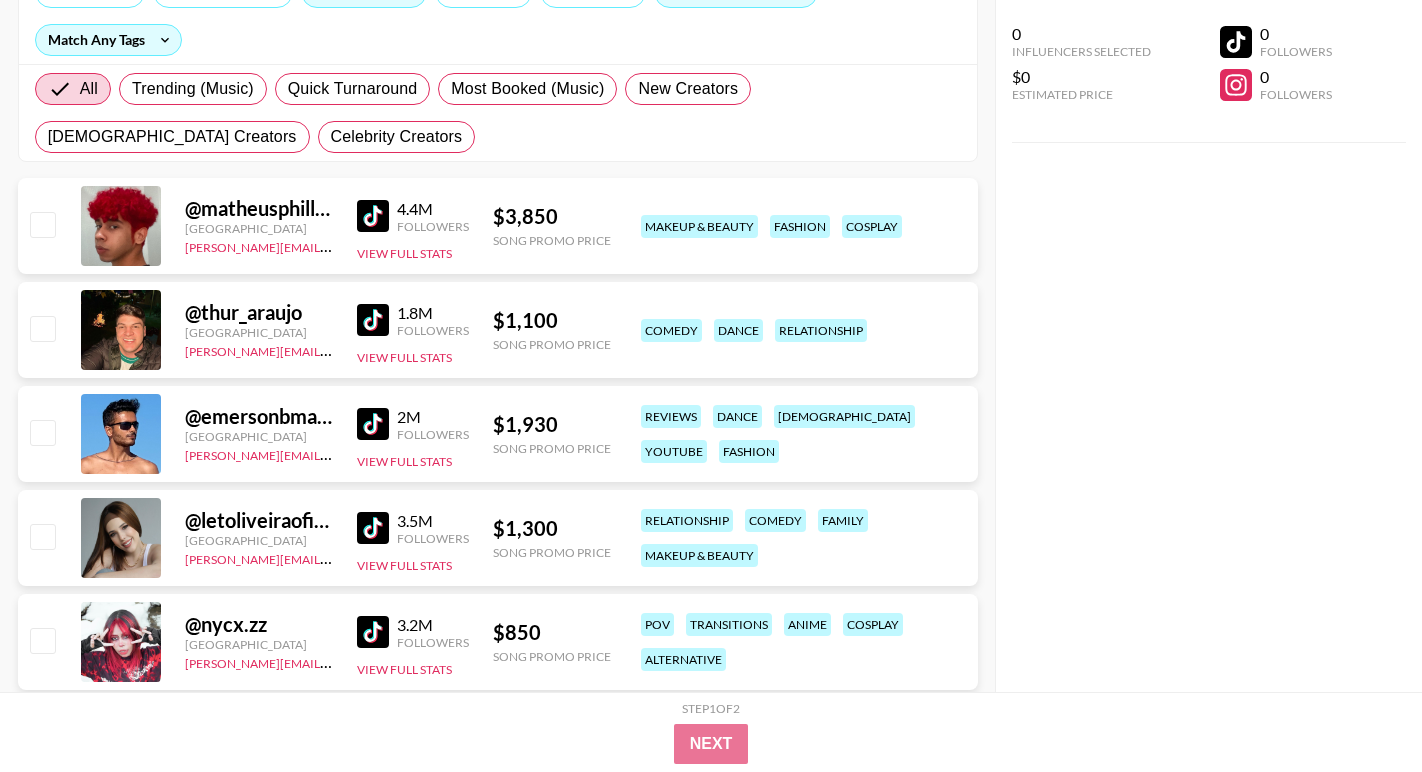 scroll, scrollTop: 266, scrollLeft: 0, axis: vertical 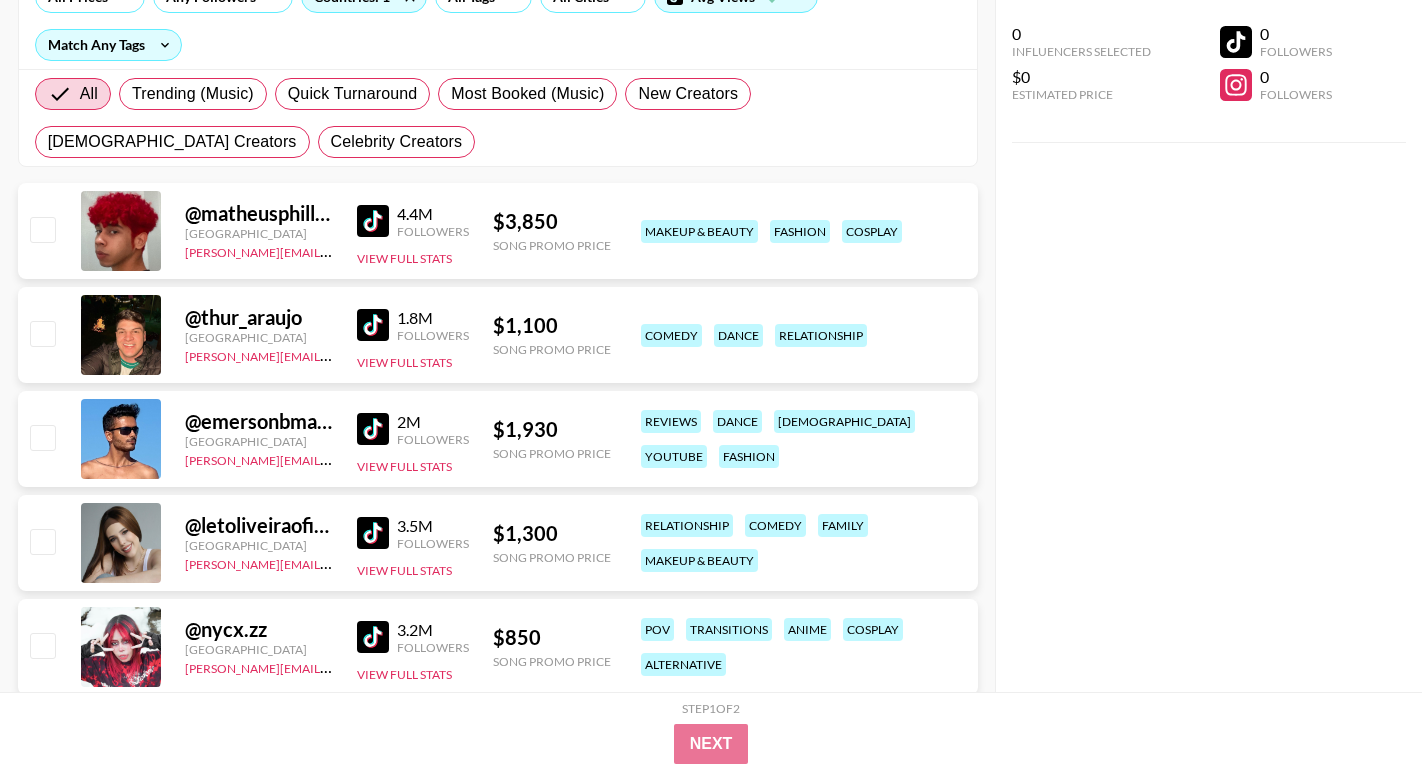 click at bounding box center (373, 429) 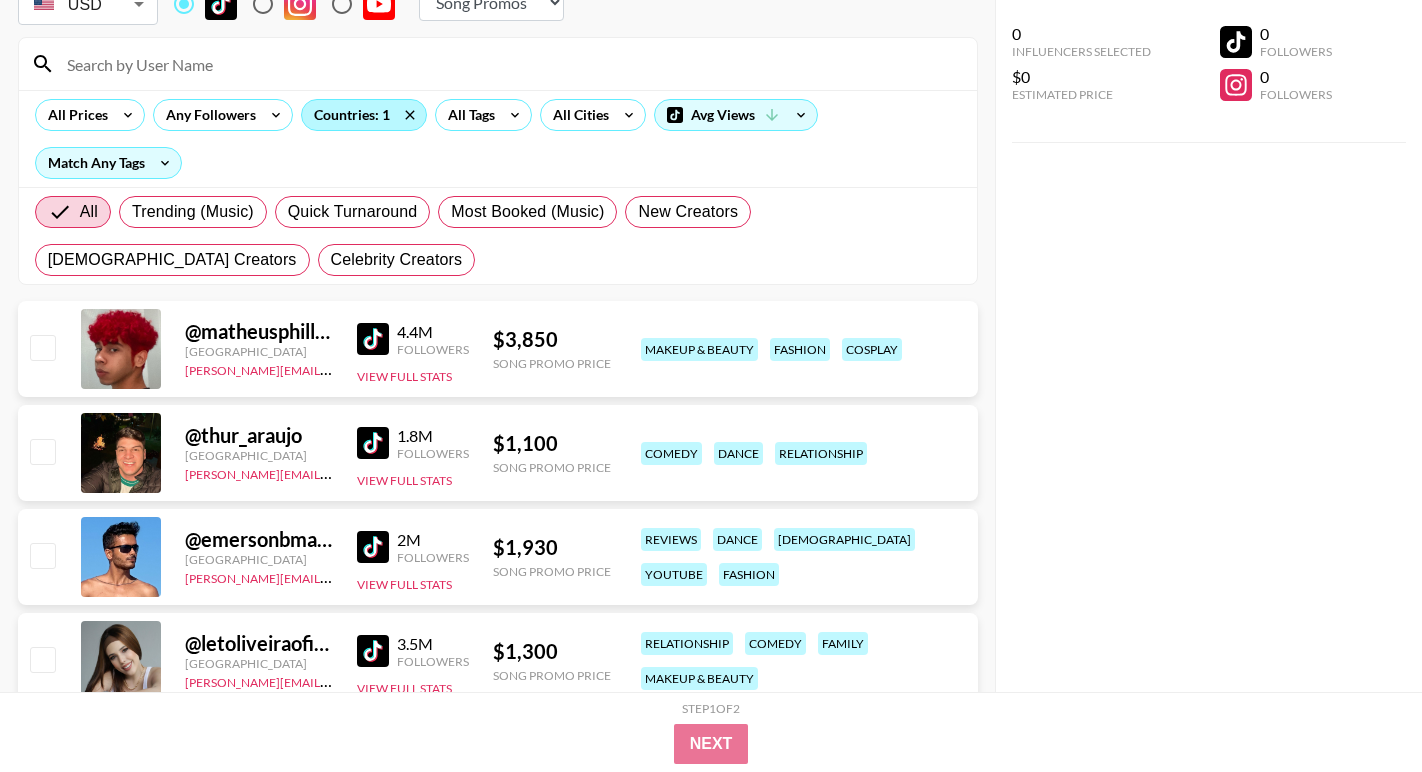 click on "Countries: 1" at bounding box center (364, 115) 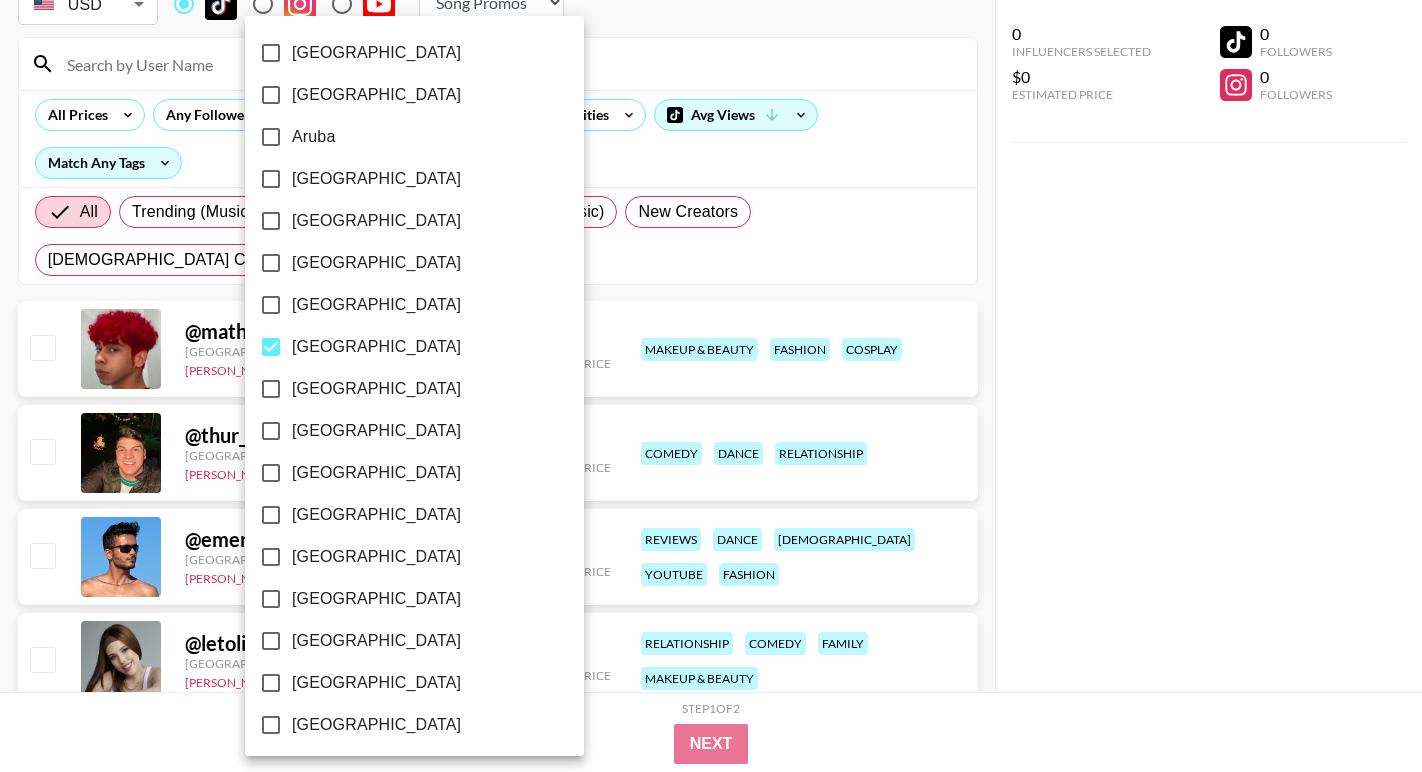 click on "[GEOGRAPHIC_DATA]" at bounding box center [376, 347] 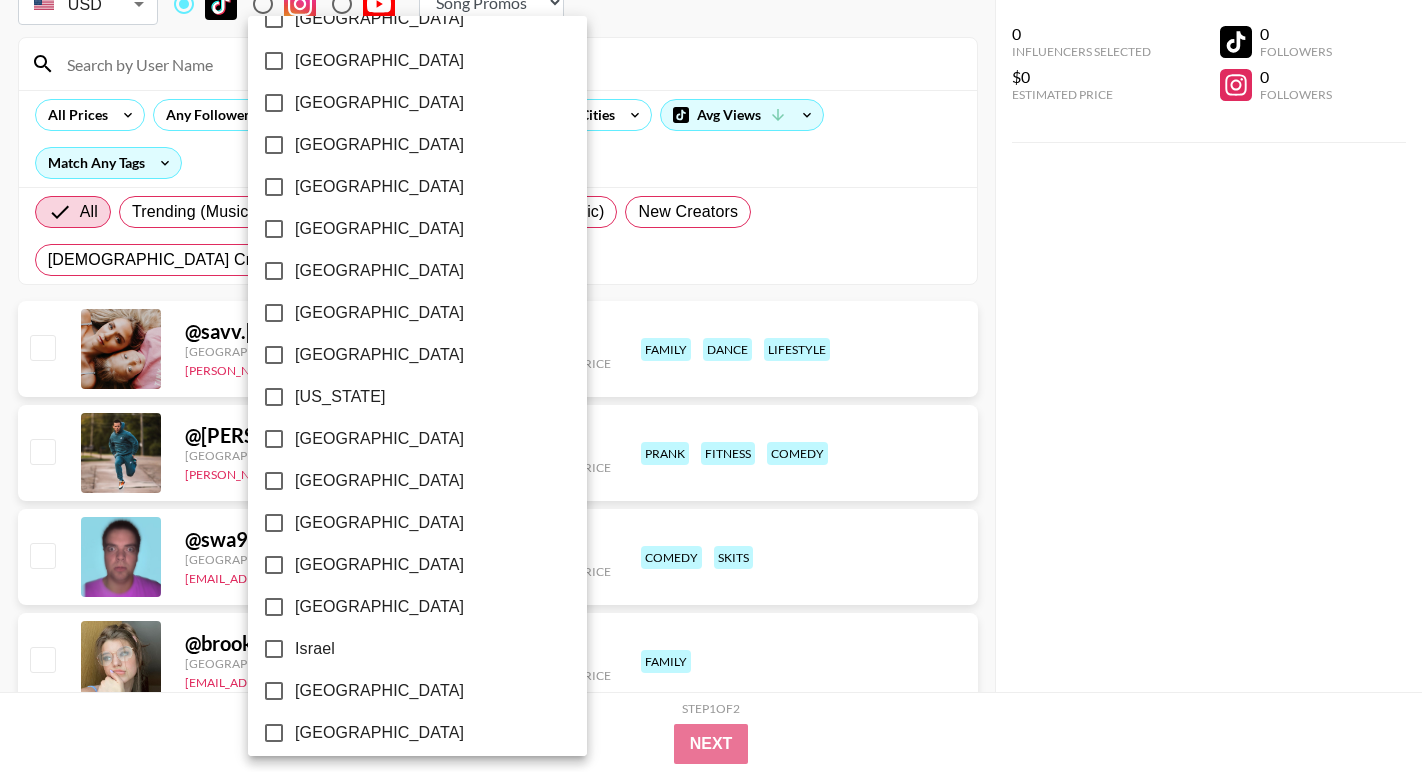 scroll, scrollTop: 376, scrollLeft: 0, axis: vertical 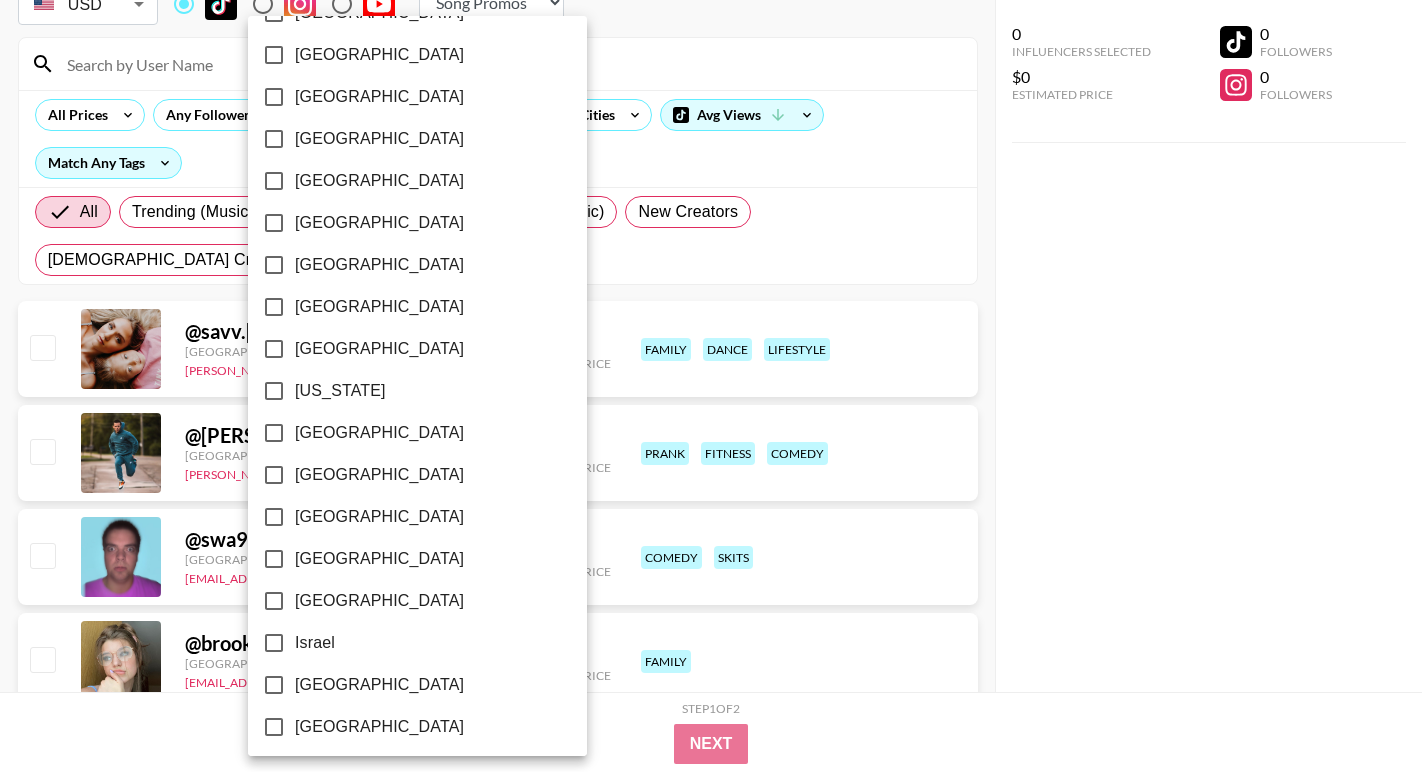 click on "[GEOGRAPHIC_DATA]" at bounding box center (379, 349) 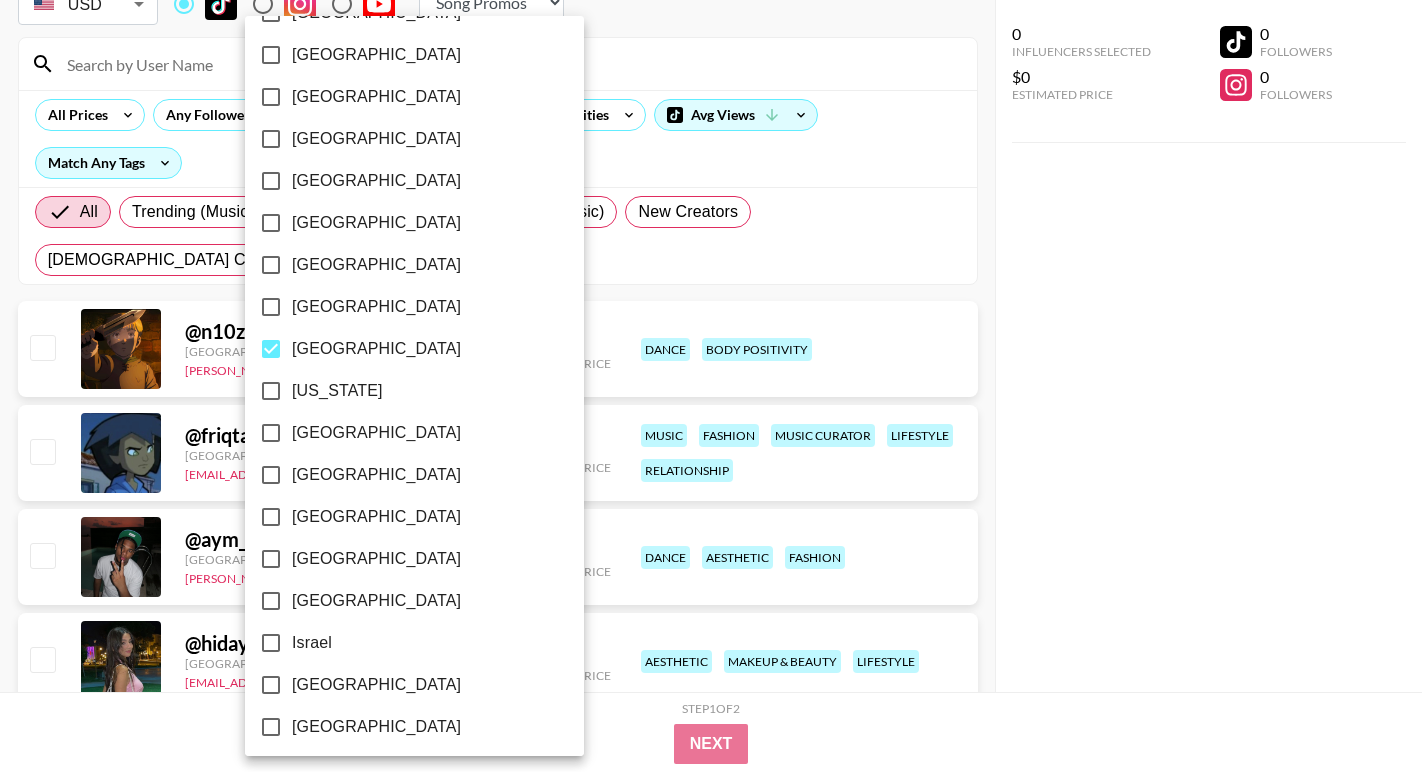 click at bounding box center (711, 386) 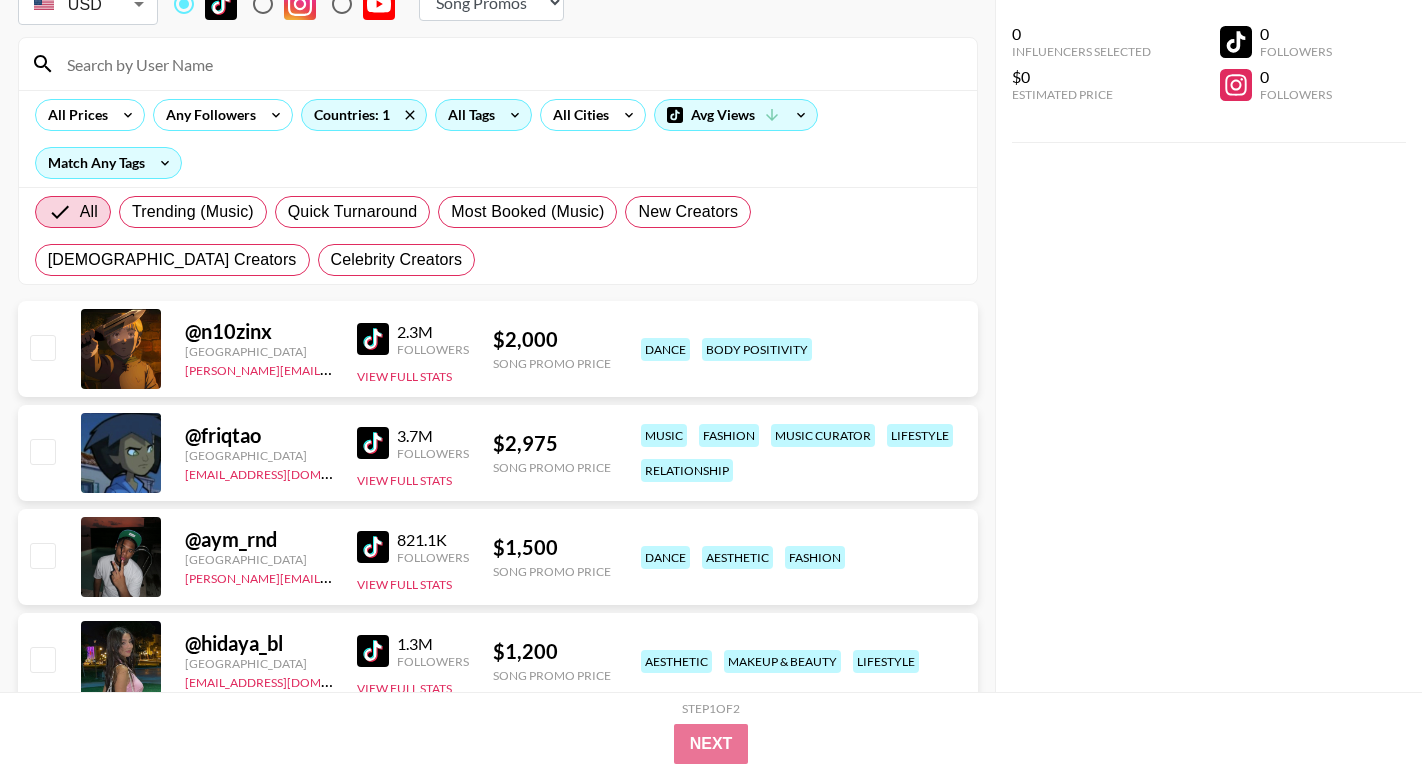 click on "All Prices Any Followers Countries: 1 All Tags All Cities Avg Views Match Any Tags" at bounding box center [498, 138] 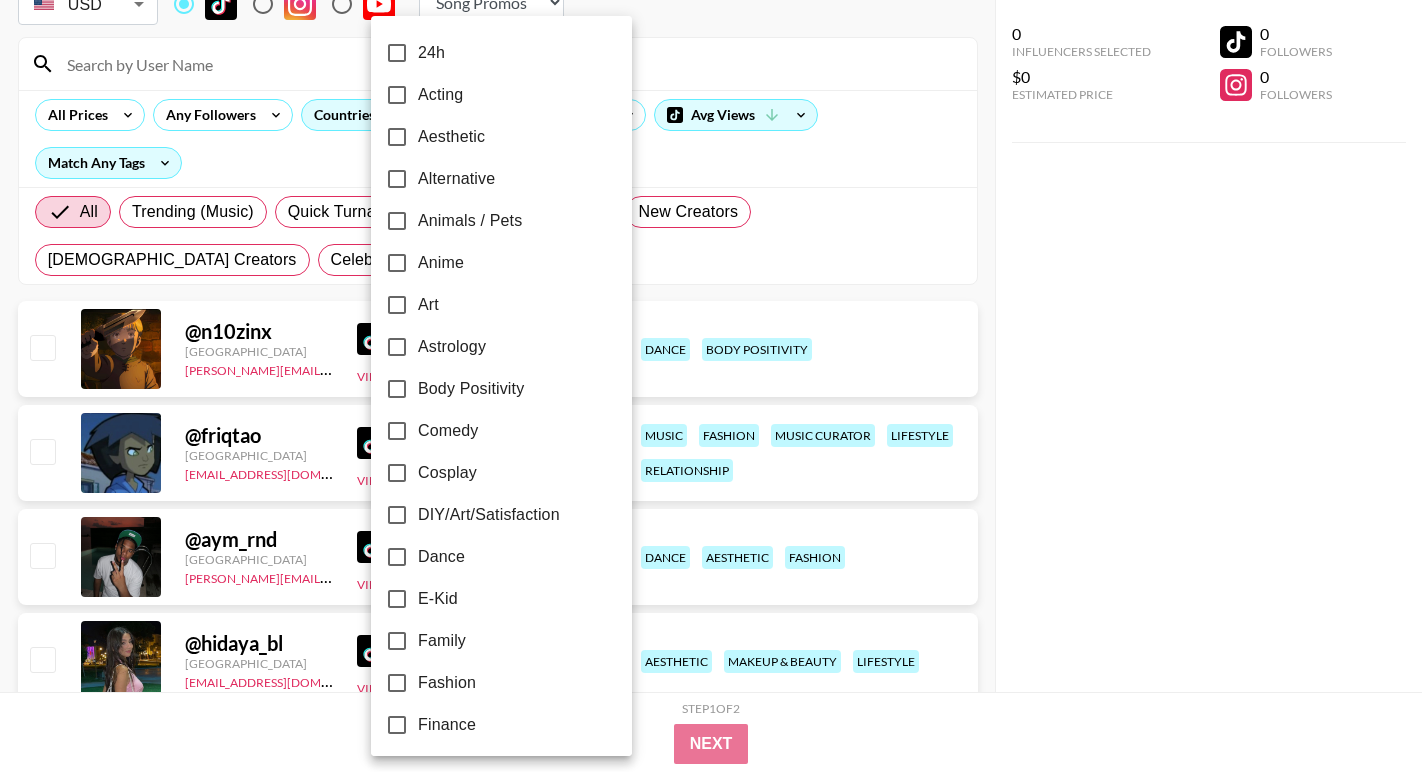 click at bounding box center (711, 386) 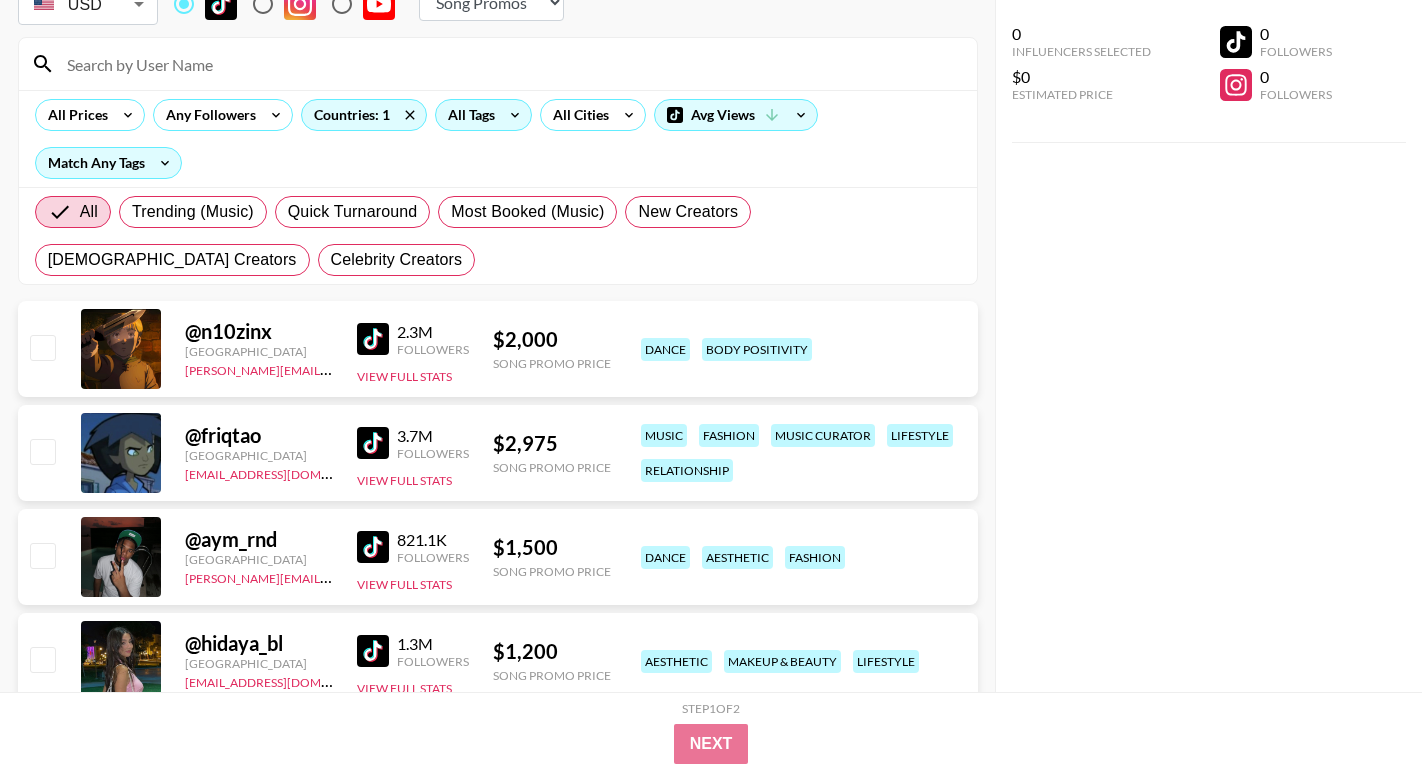 click 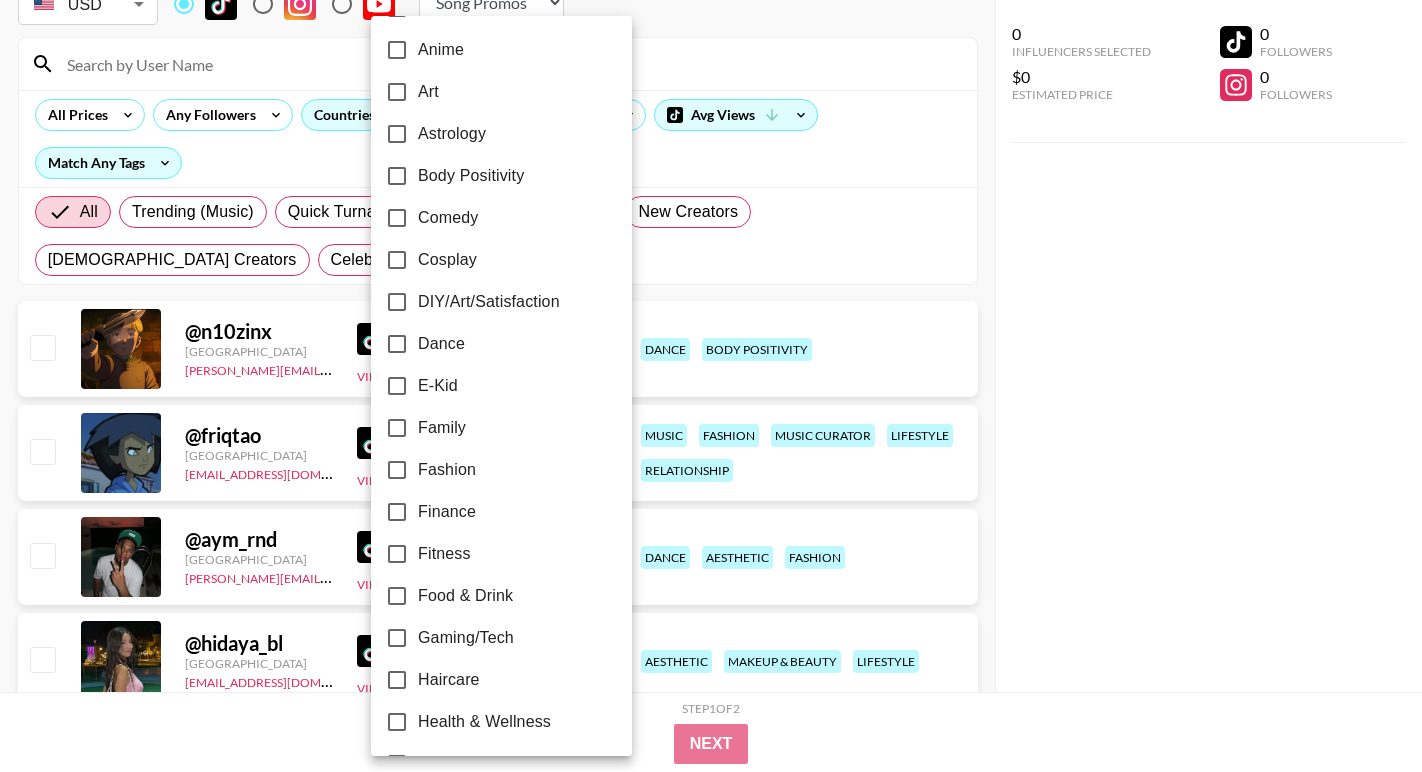 scroll, scrollTop: 247, scrollLeft: 0, axis: vertical 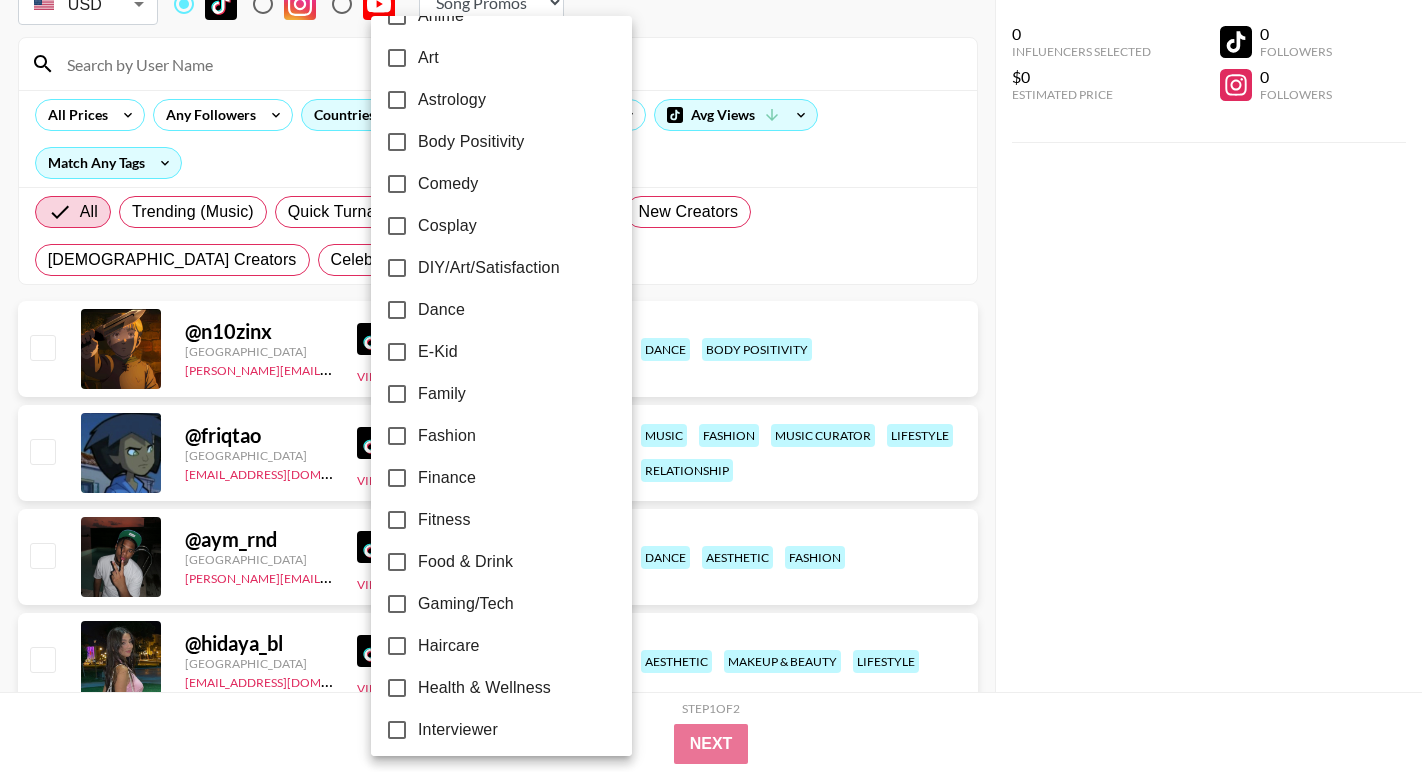 click on "Dance" at bounding box center [488, 310] 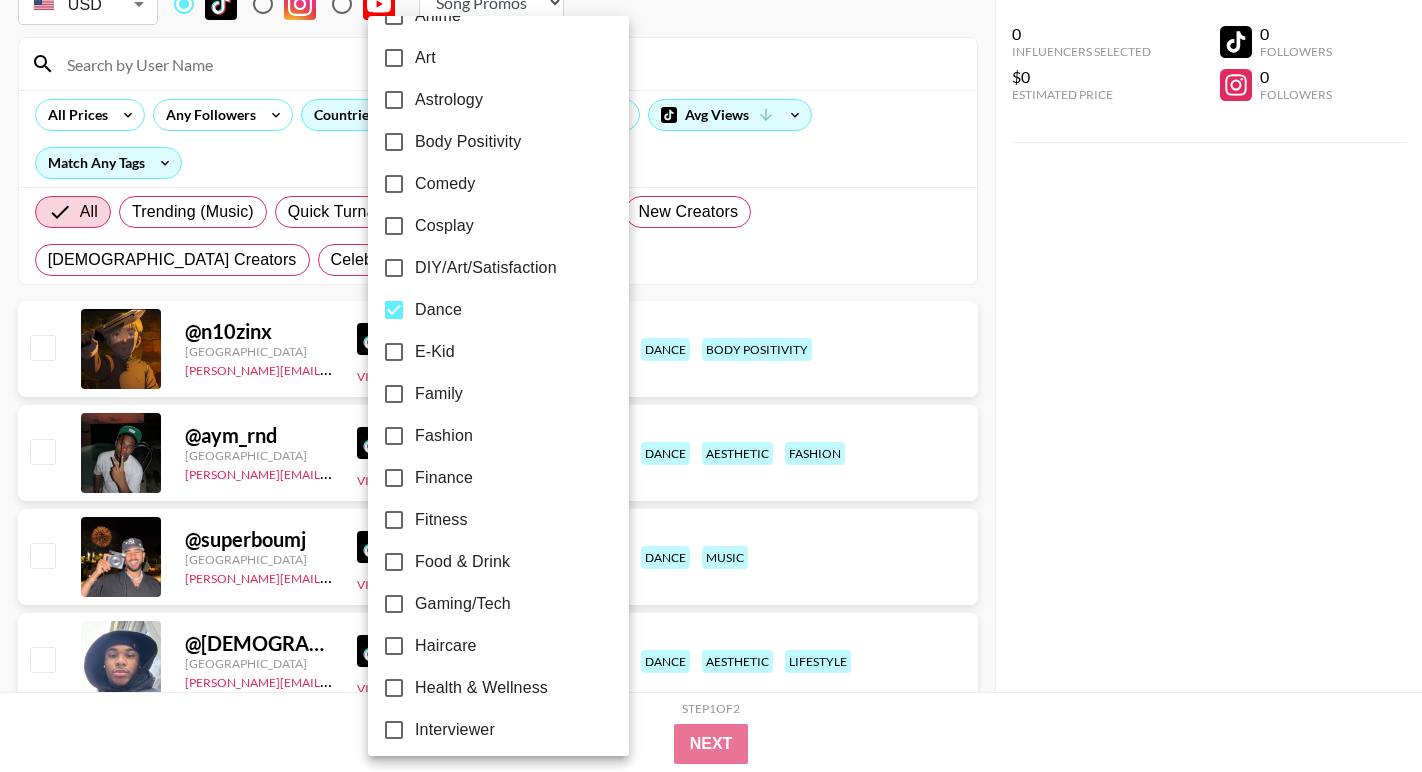 click at bounding box center [711, 386] 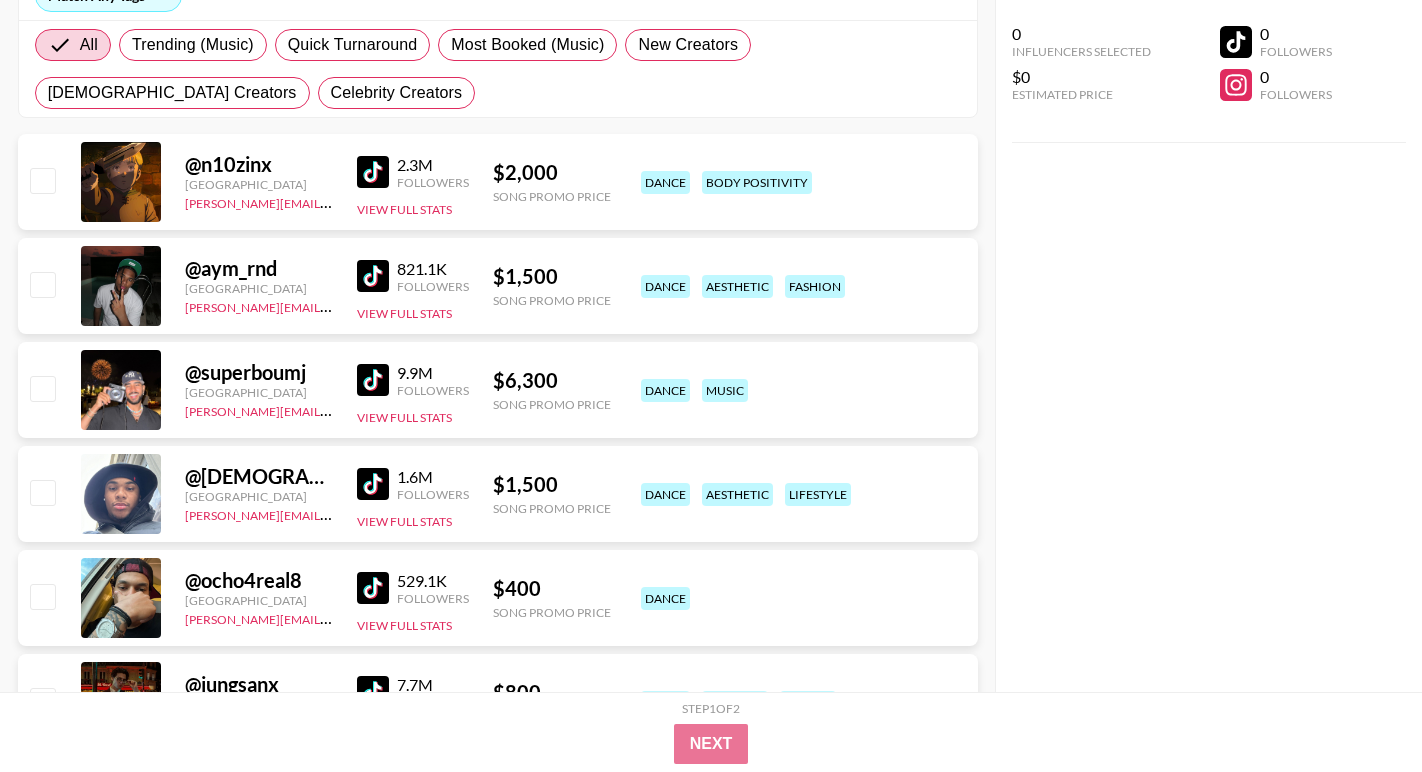scroll, scrollTop: 320, scrollLeft: 0, axis: vertical 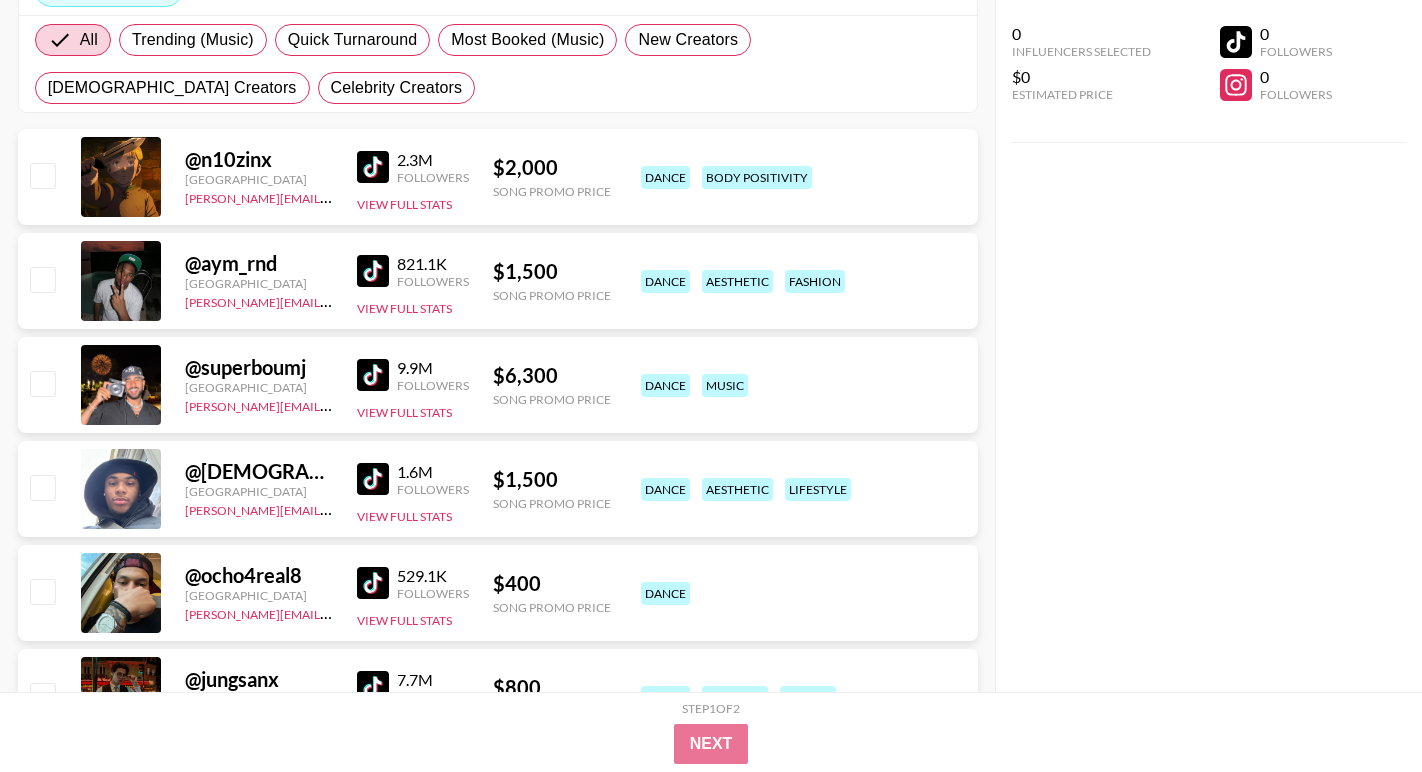 click at bounding box center (373, 375) 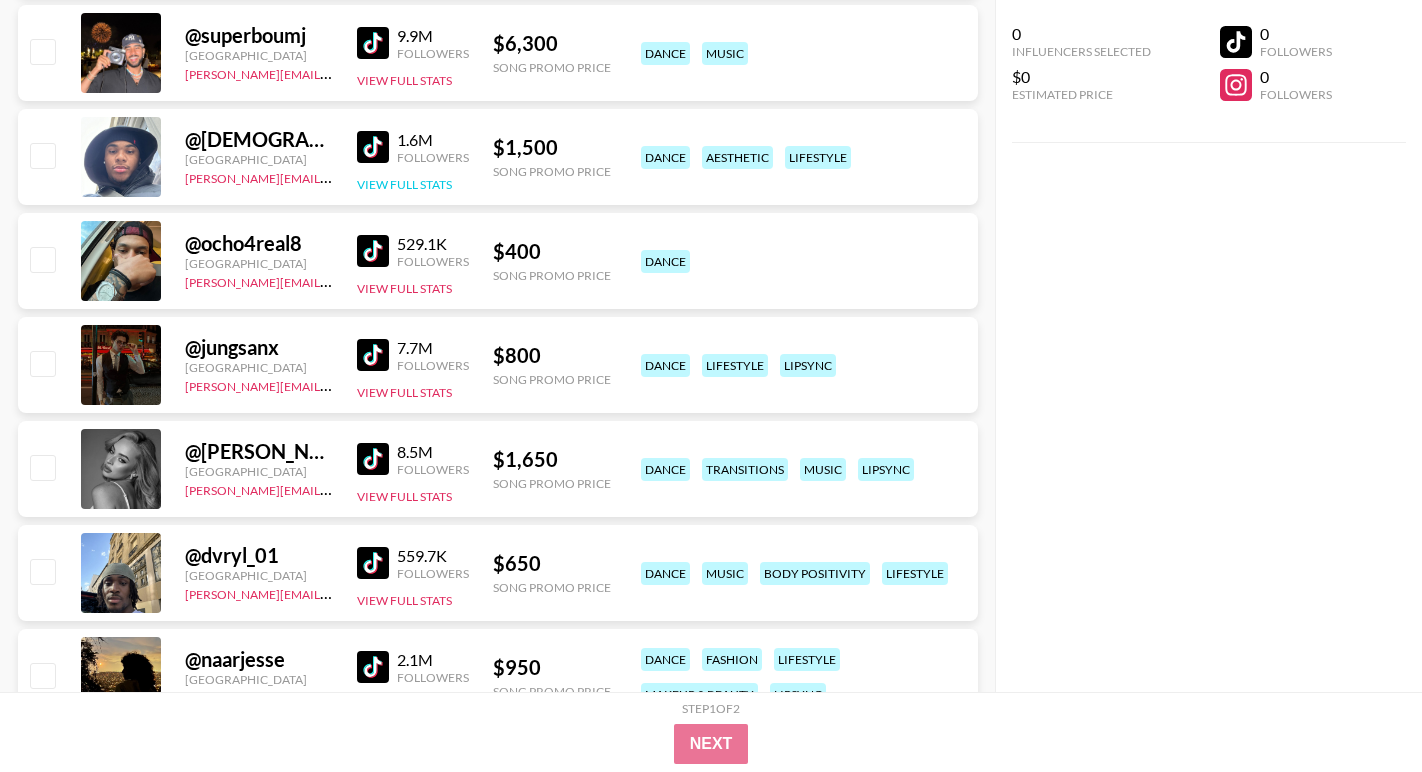 scroll, scrollTop: 663, scrollLeft: 0, axis: vertical 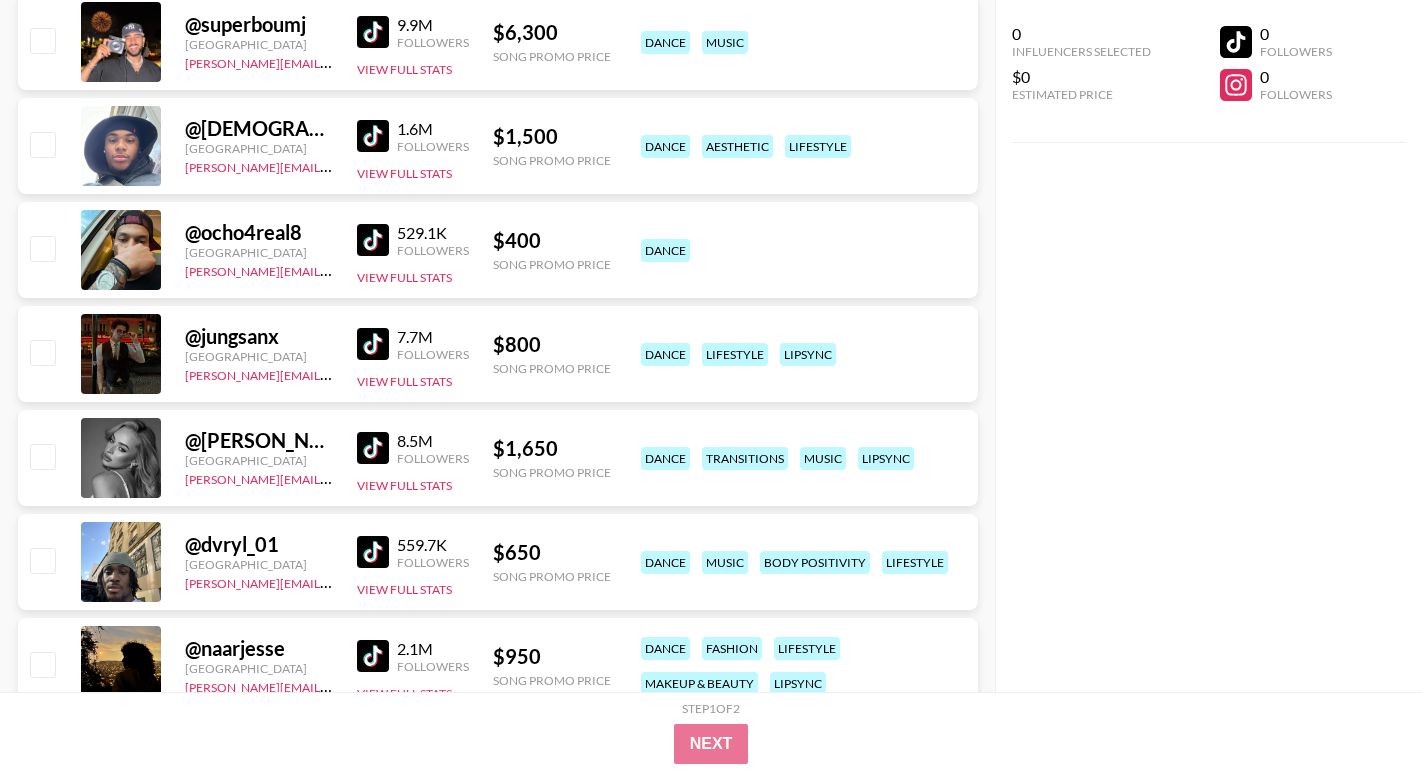 click at bounding box center [373, 240] 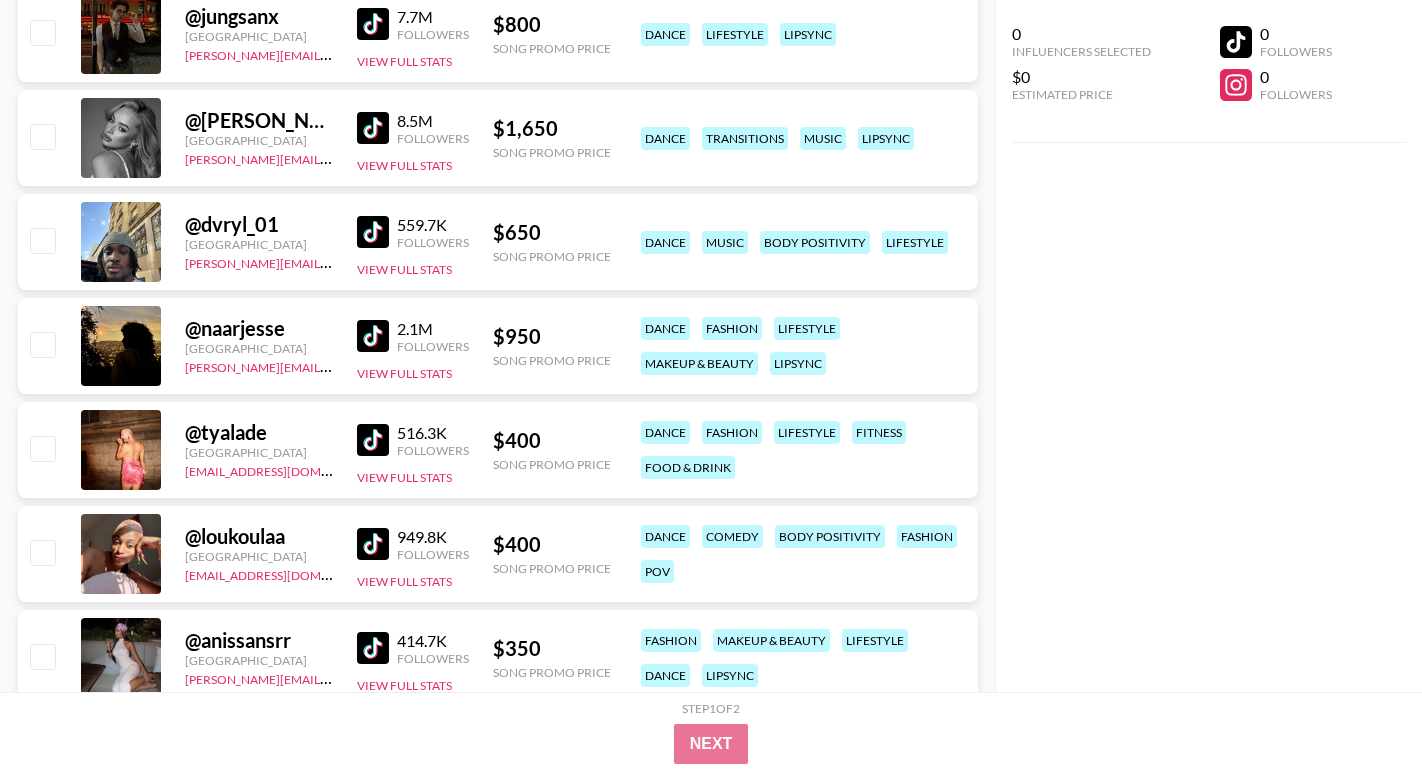 scroll, scrollTop: 985, scrollLeft: 0, axis: vertical 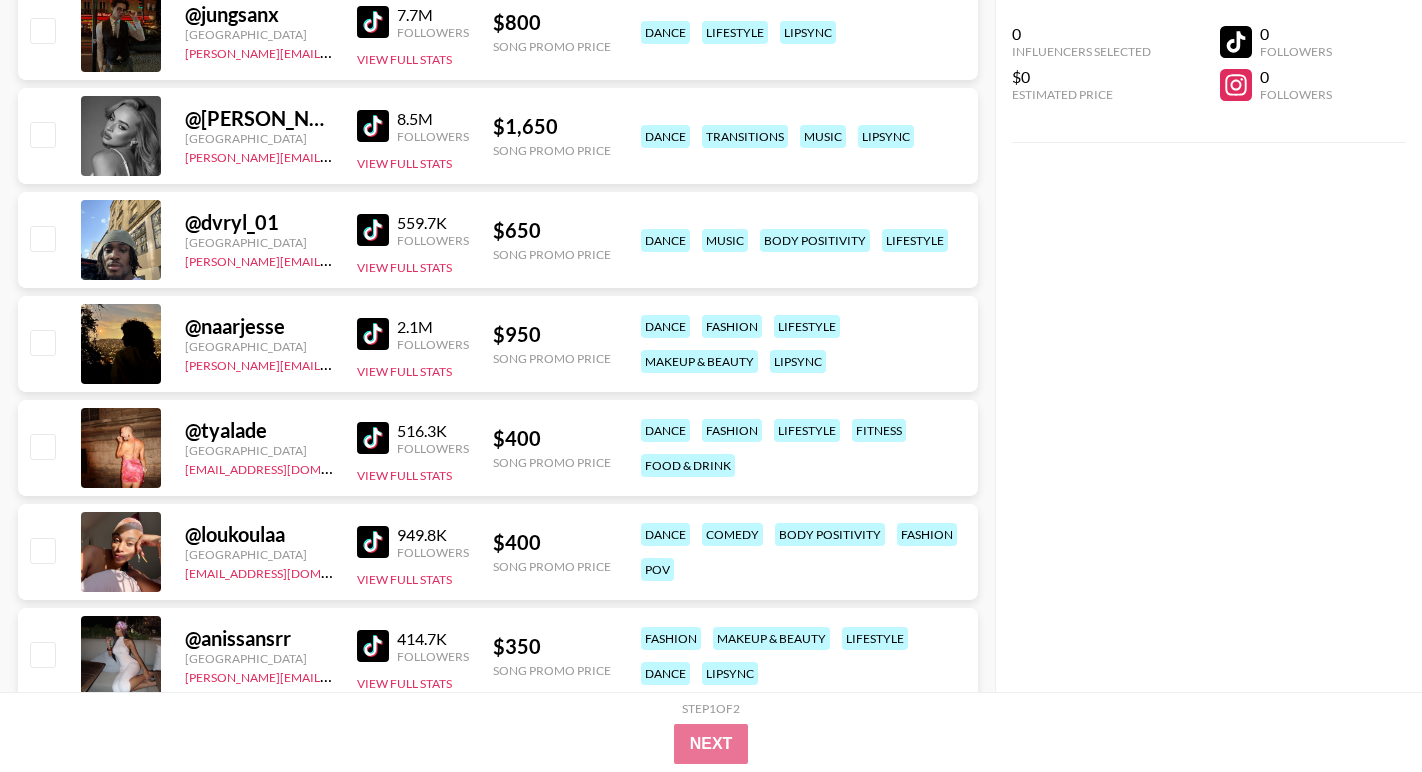 click at bounding box center [373, 438] 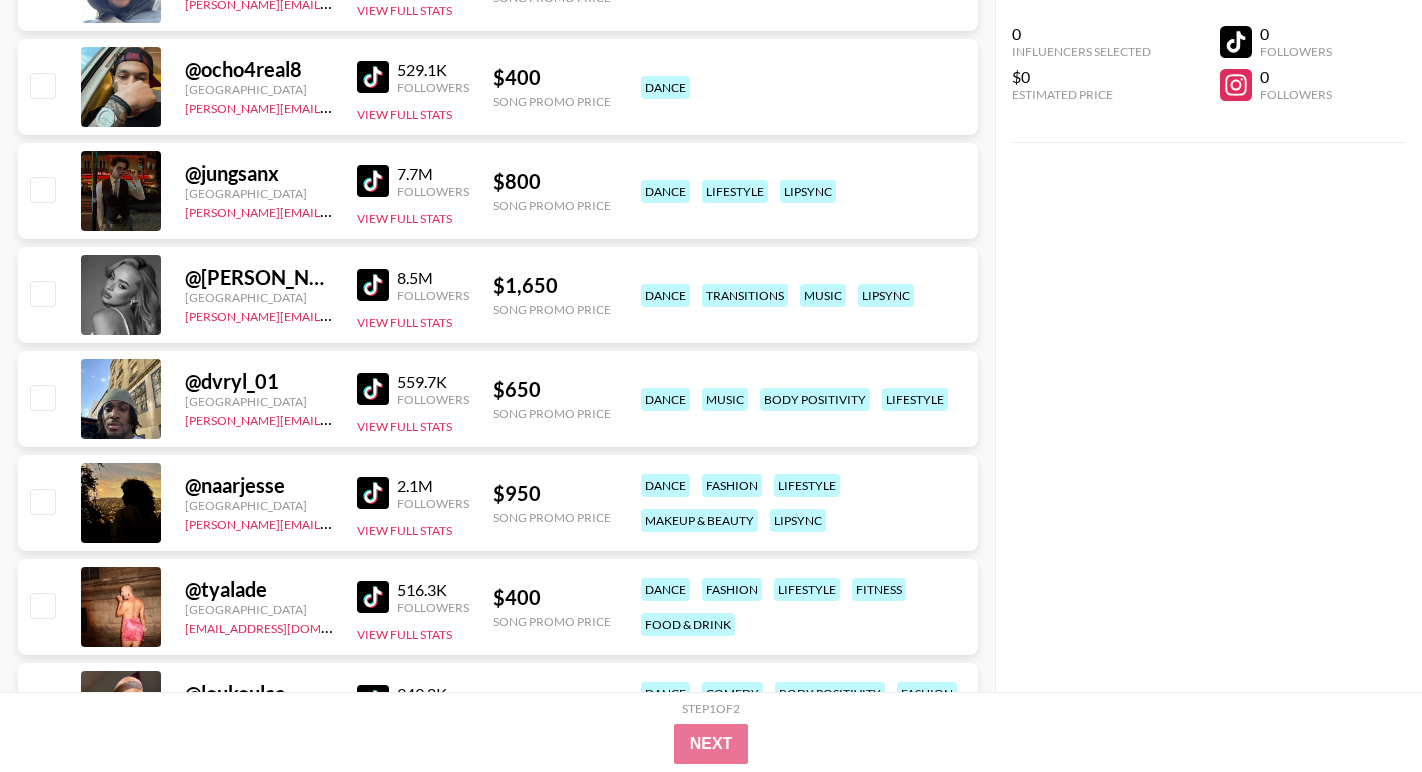 scroll, scrollTop: 787, scrollLeft: 0, axis: vertical 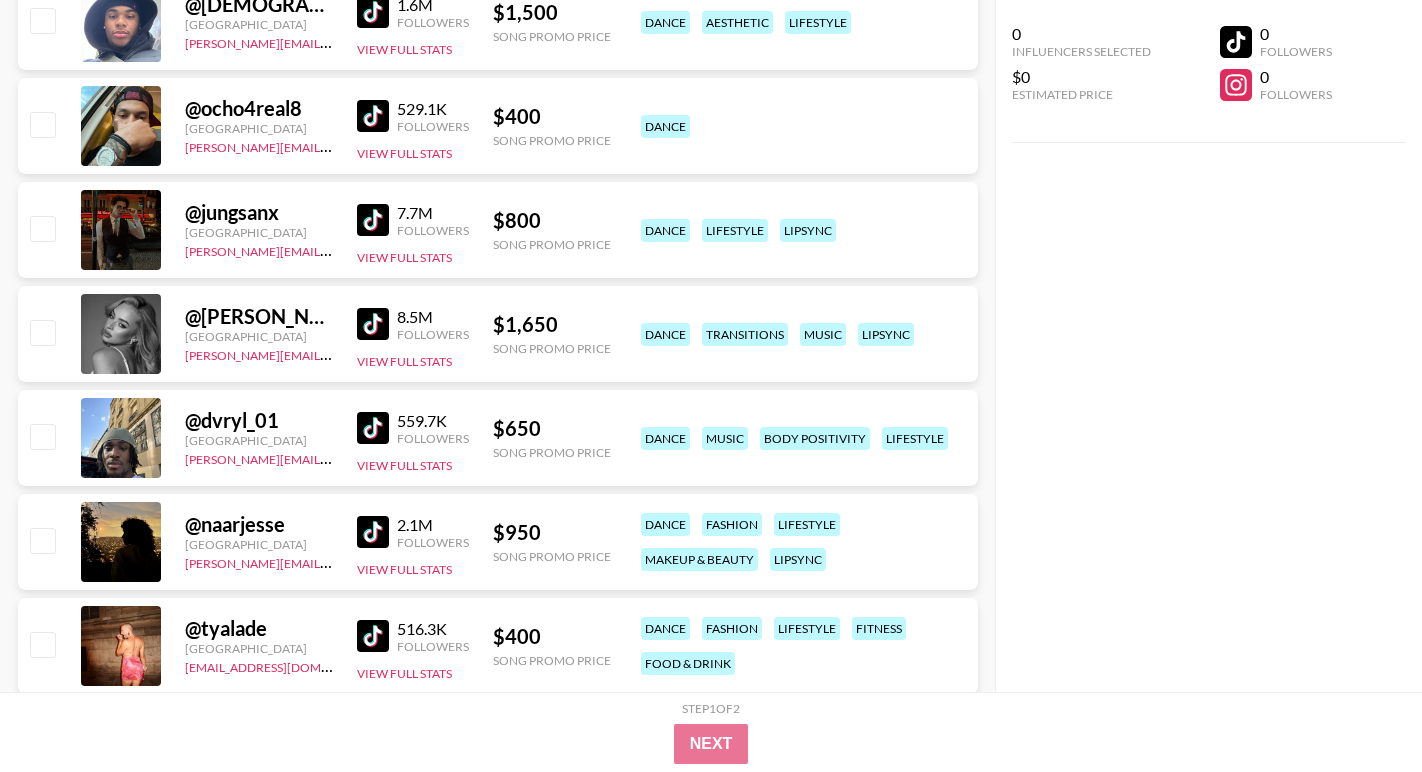 click at bounding box center [373, 324] 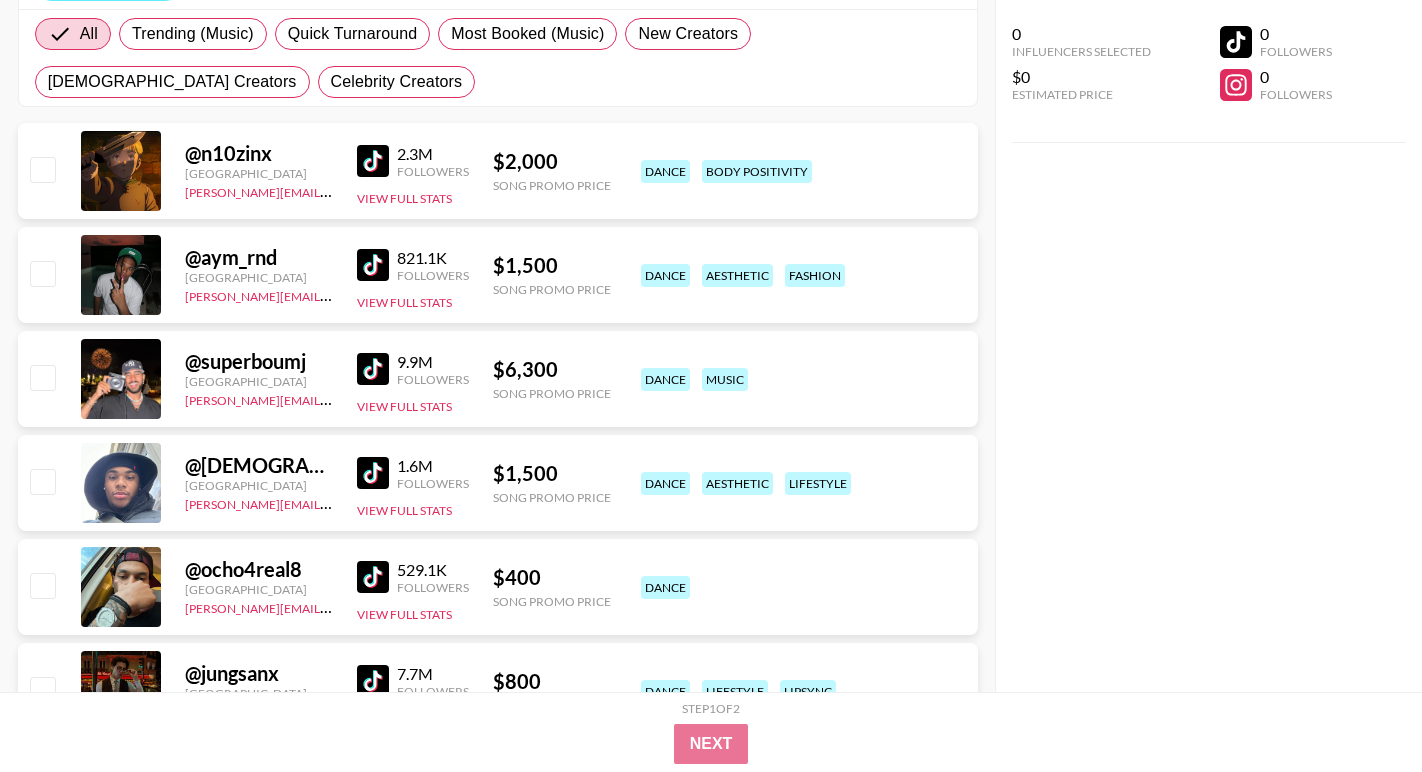 scroll, scrollTop: 282, scrollLeft: 0, axis: vertical 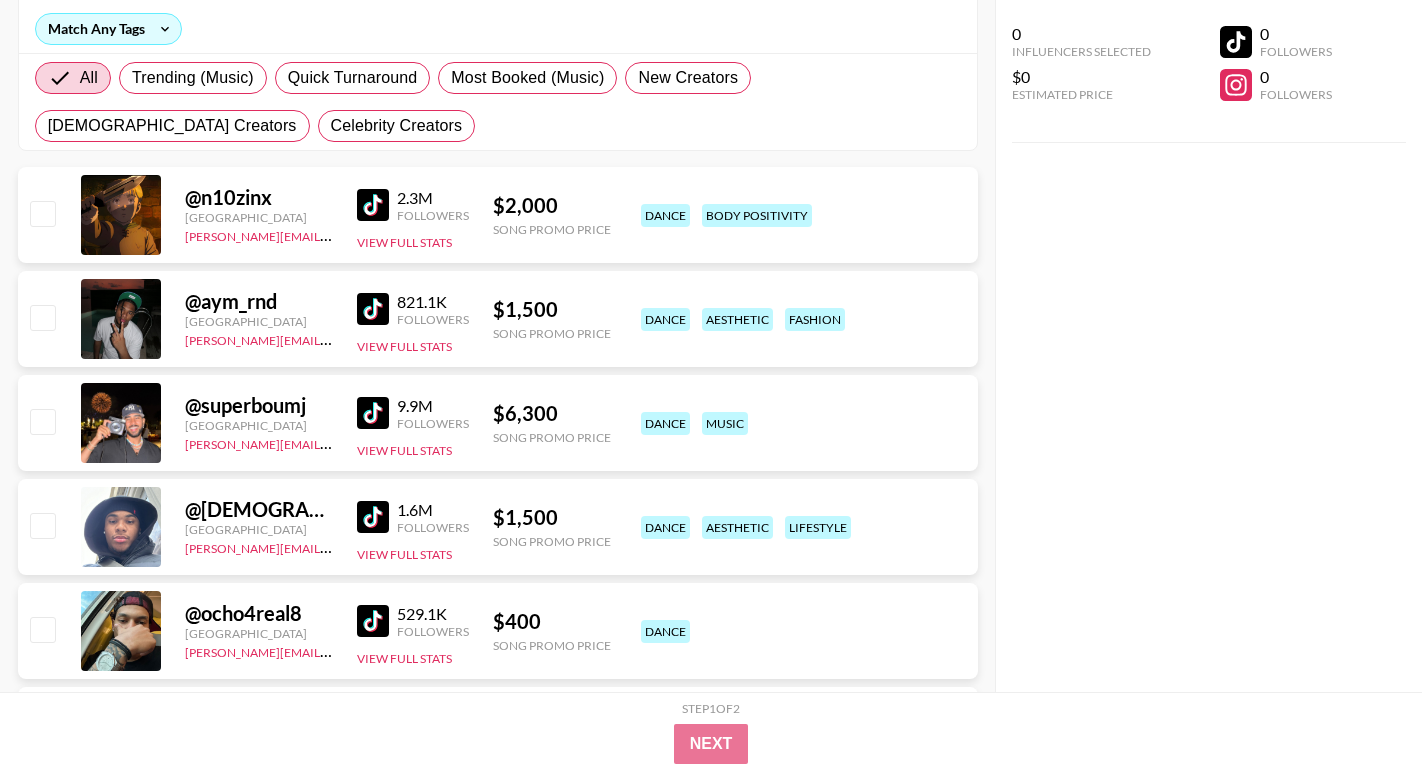 click at bounding box center (373, 205) 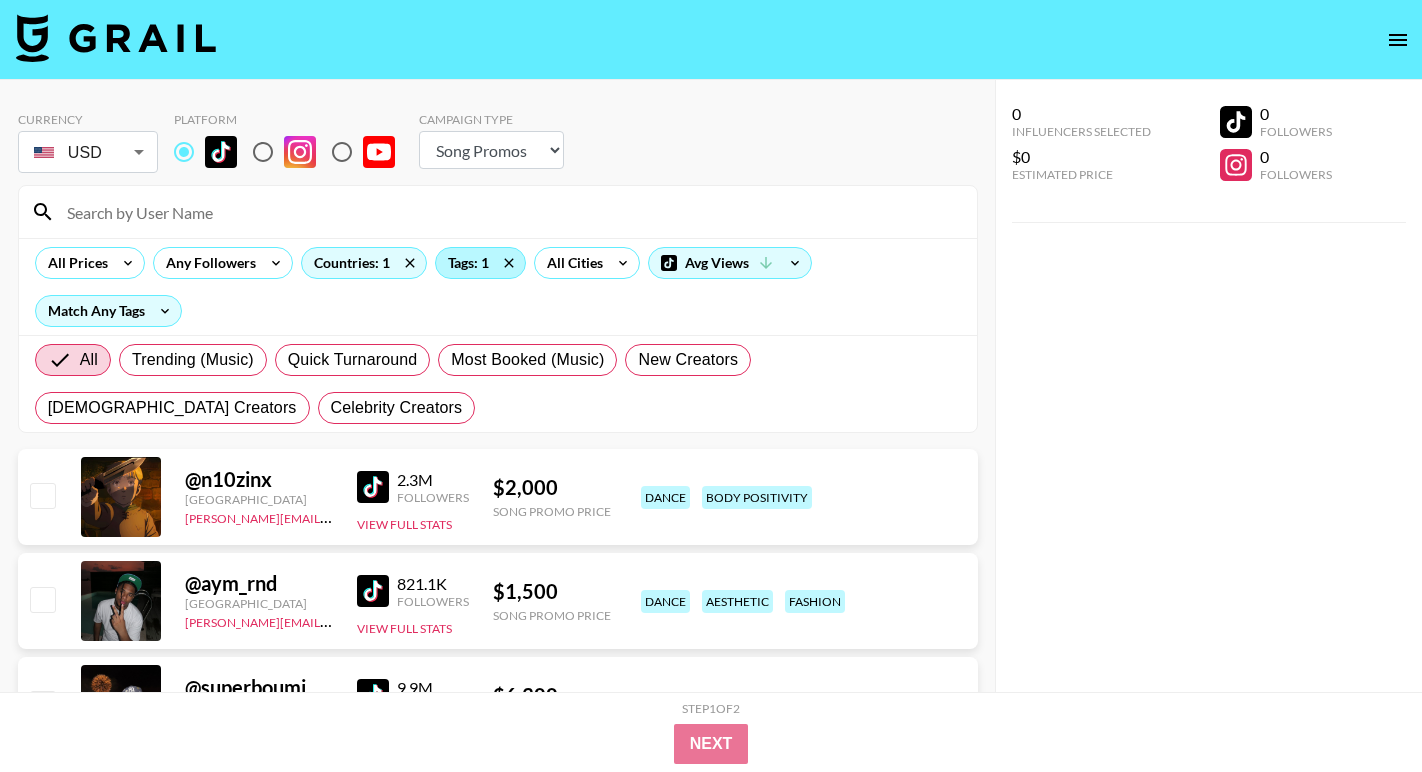 click on "Tags: 1" at bounding box center [480, 263] 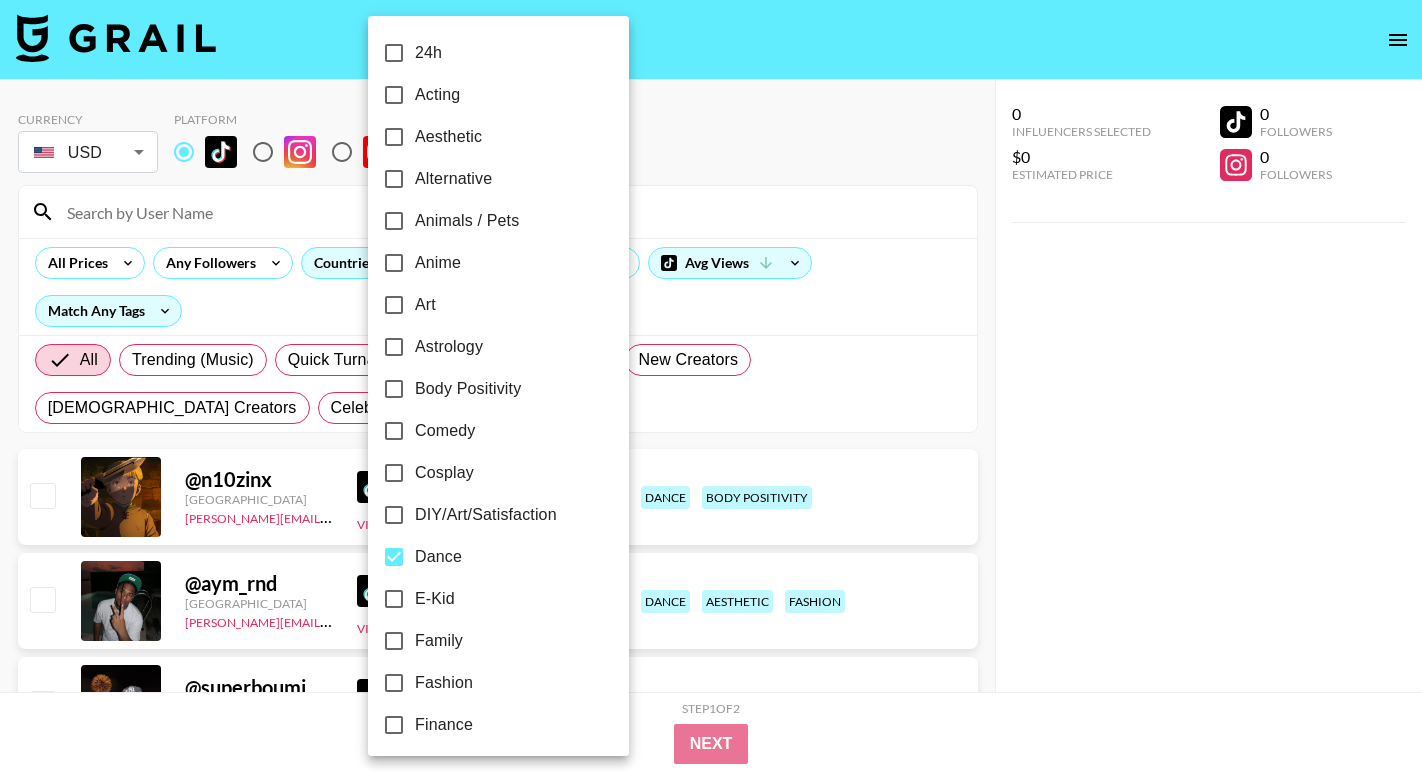click at bounding box center [711, 386] 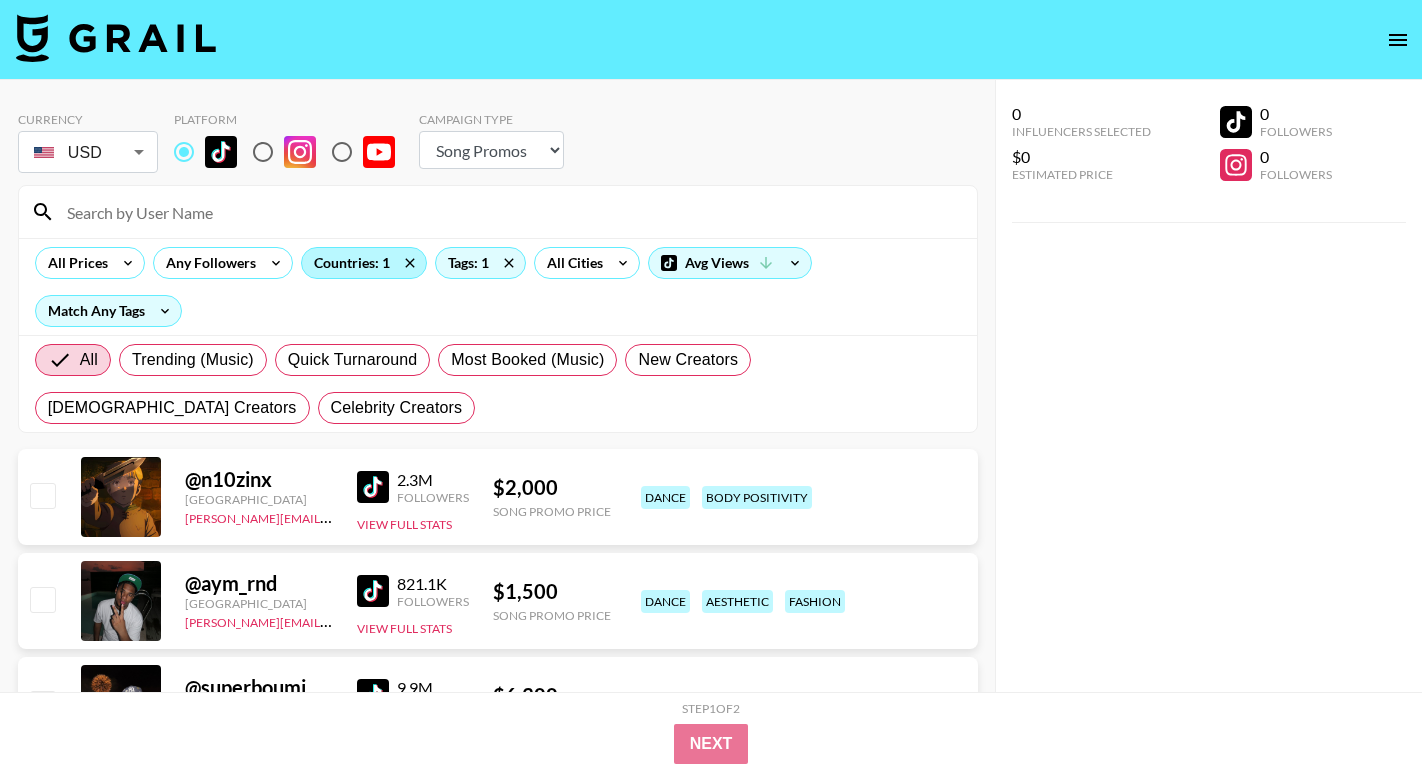 click on "Countries: 1" at bounding box center (364, 263) 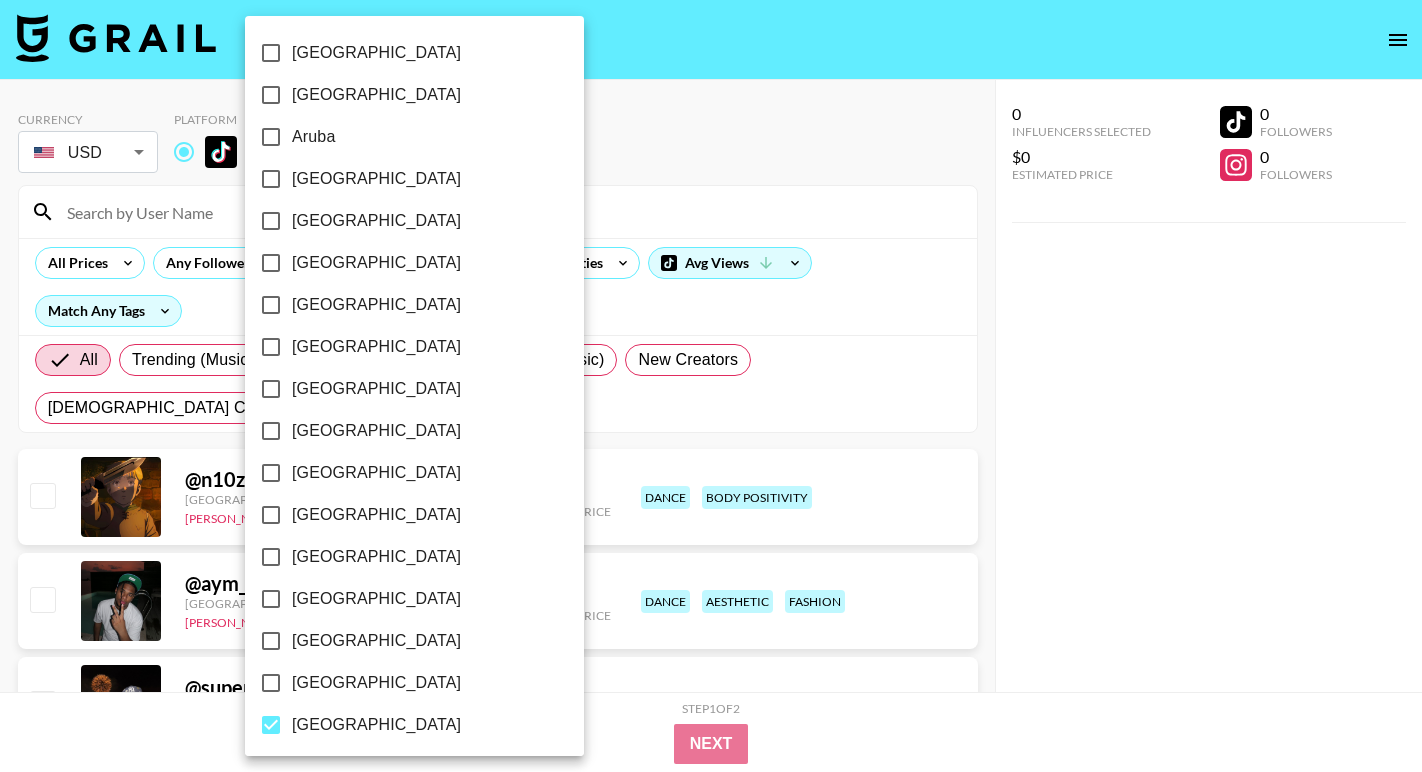 click on "[GEOGRAPHIC_DATA]" at bounding box center (376, 725) 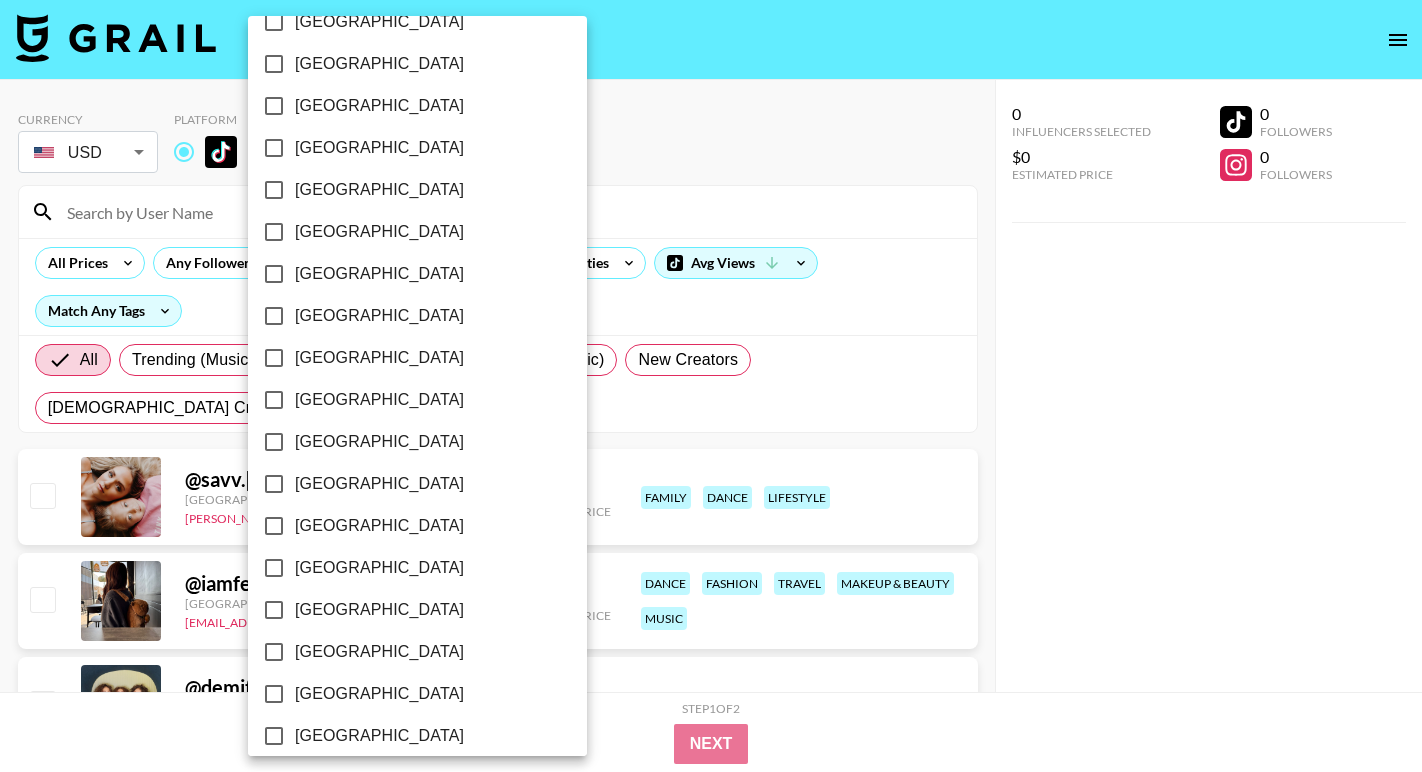 scroll, scrollTop: 1560, scrollLeft: 0, axis: vertical 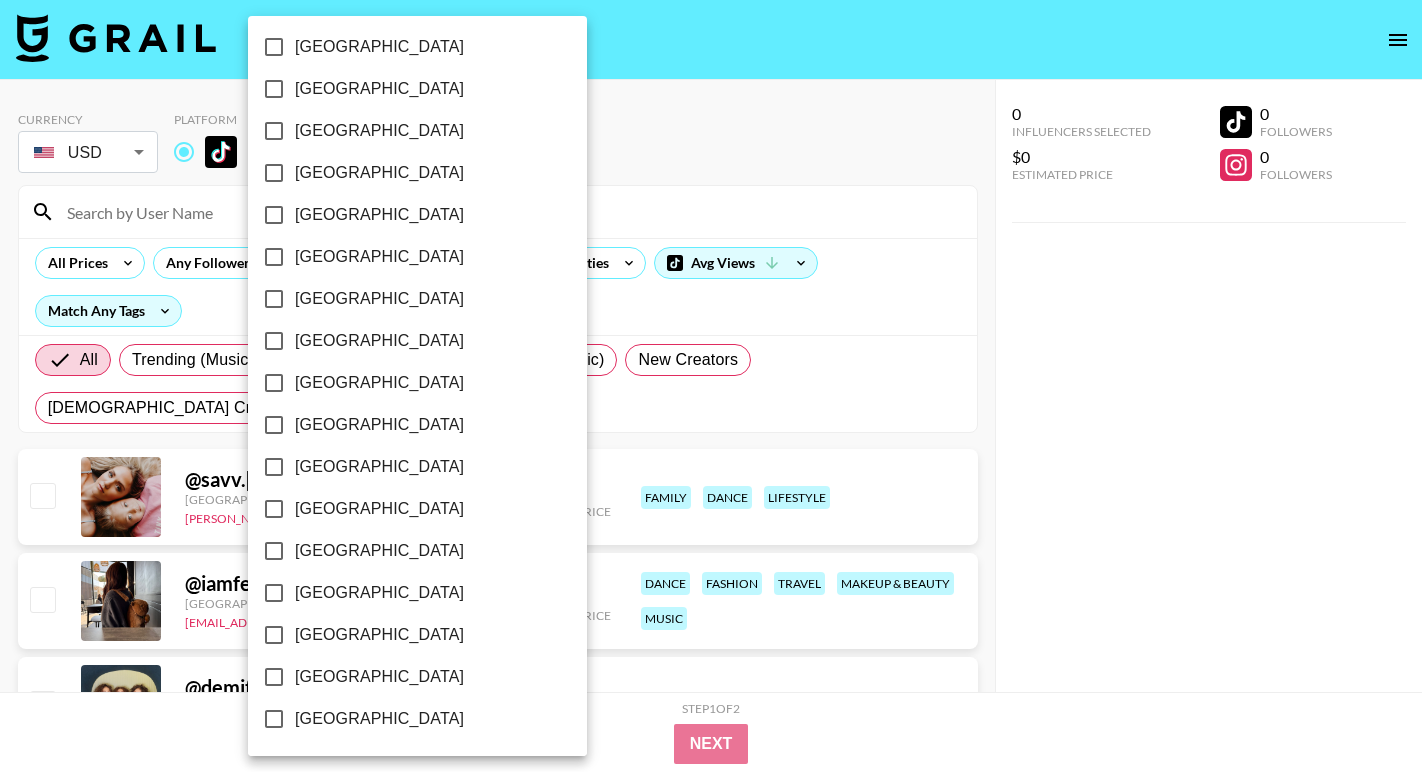 click on "[GEOGRAPHIC_DATA]" at bounding box center (379, 635) 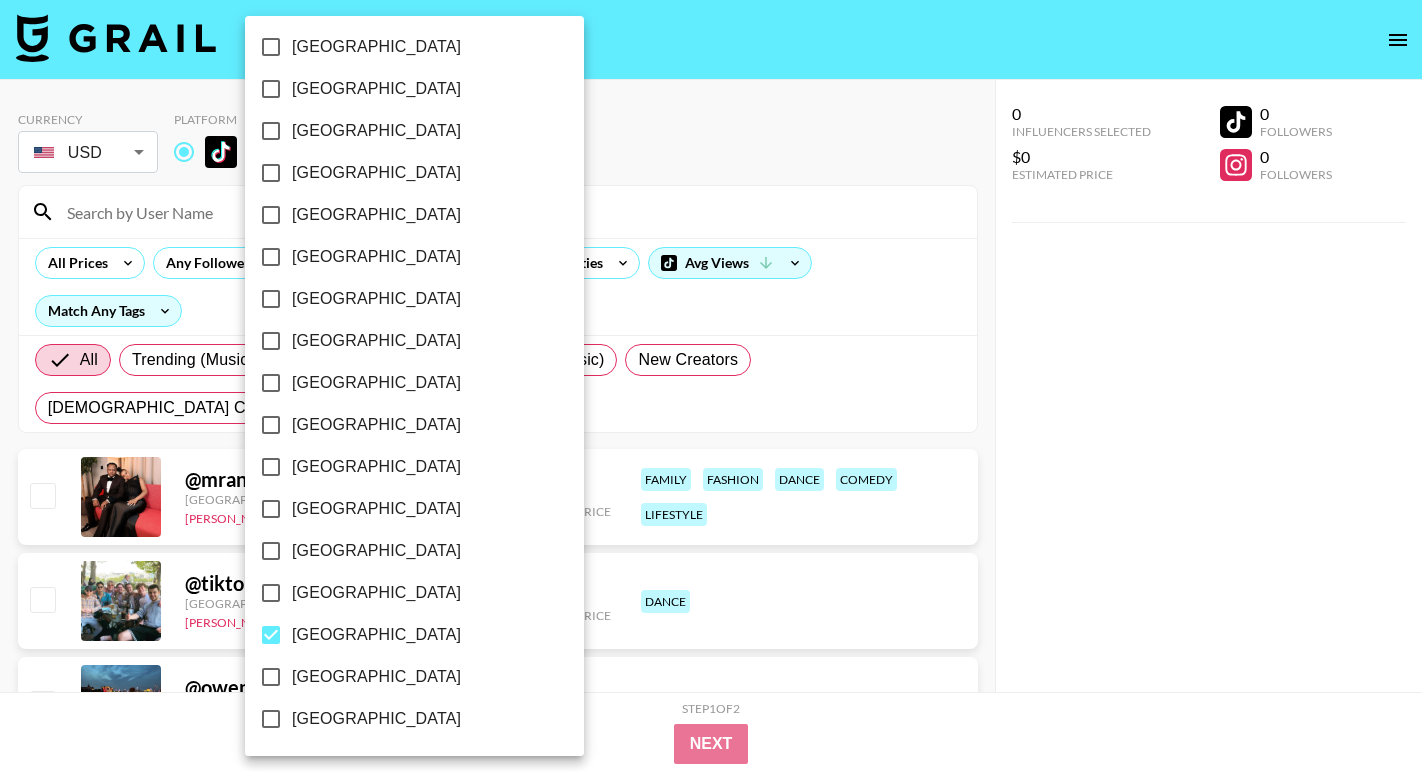 click at bounding box center (711, 386) 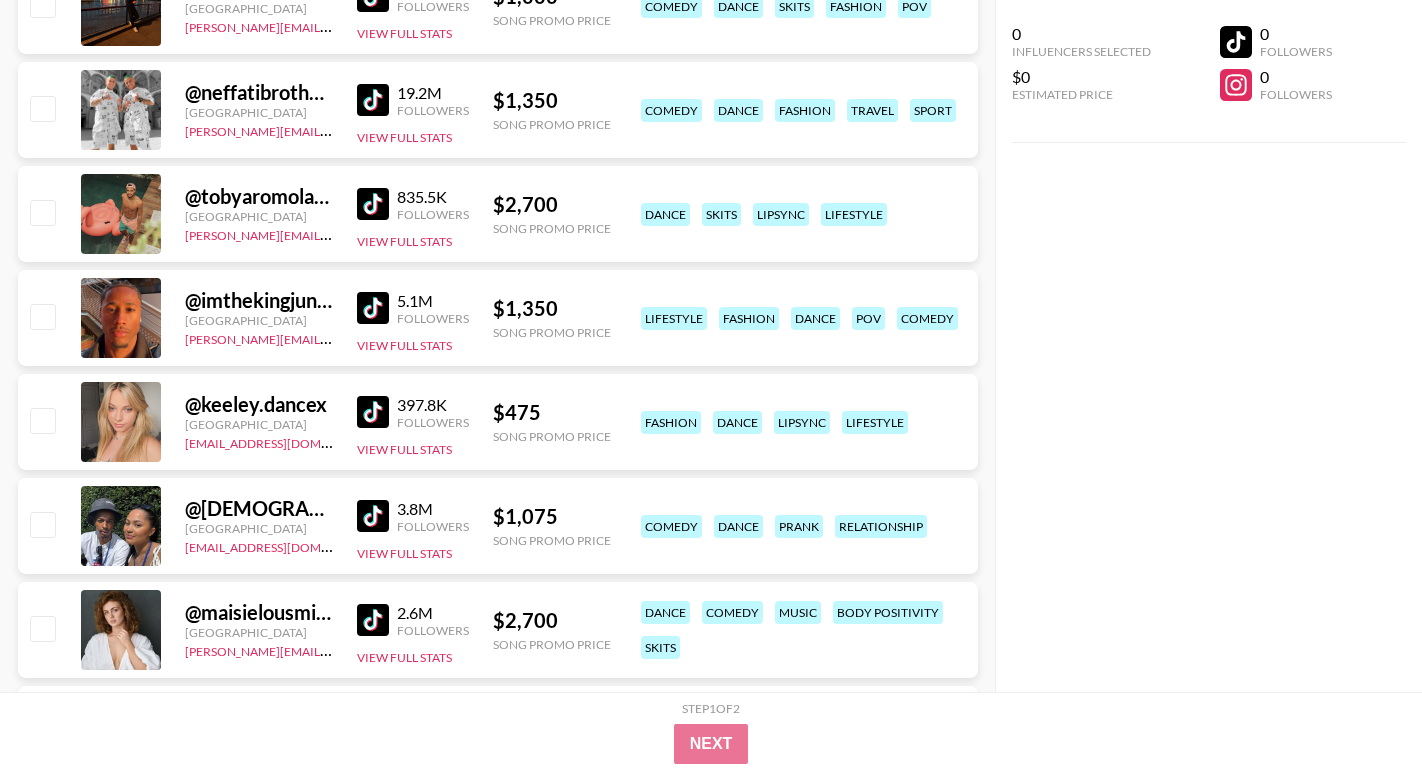 scroll, scrollTop: 721, scrollLeft: 0, axis: vertical 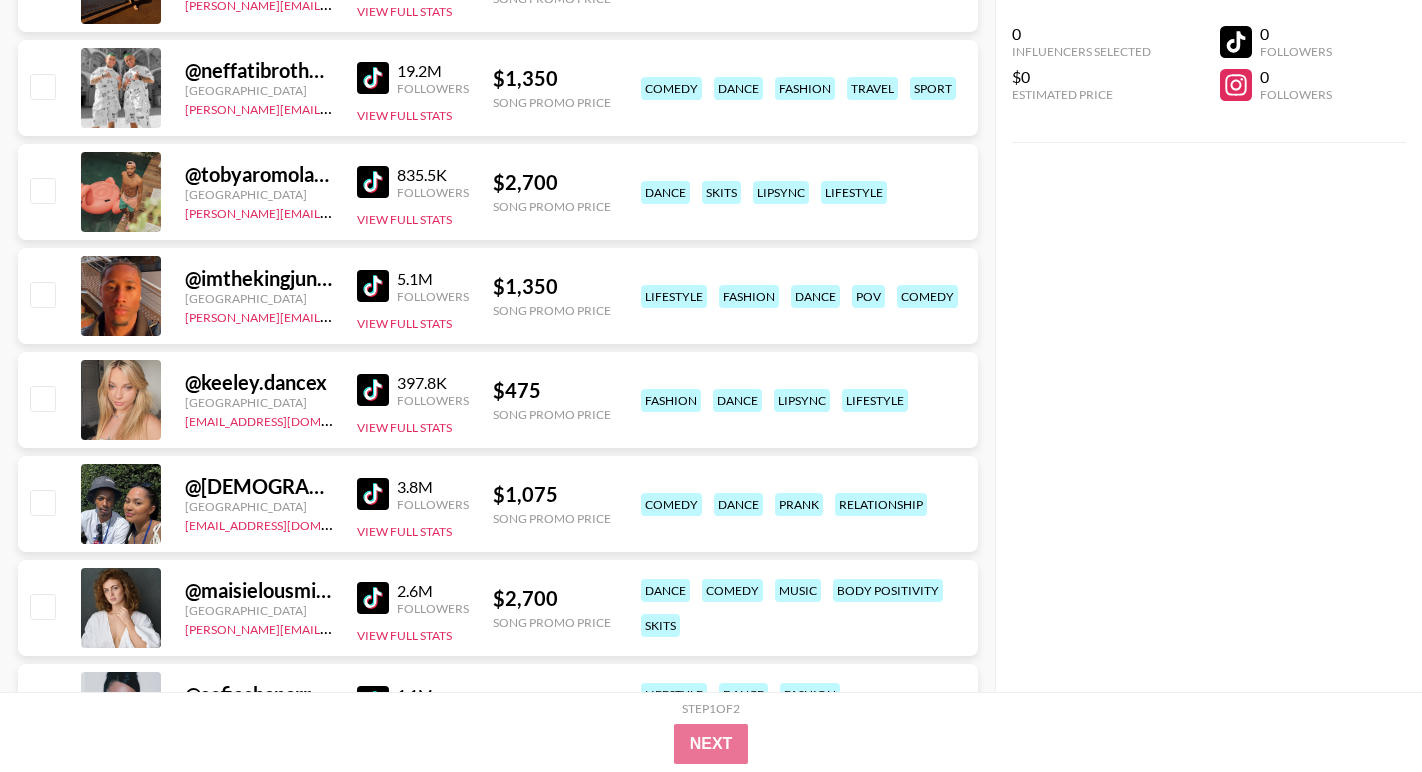 click at bounding box center [373, 390] 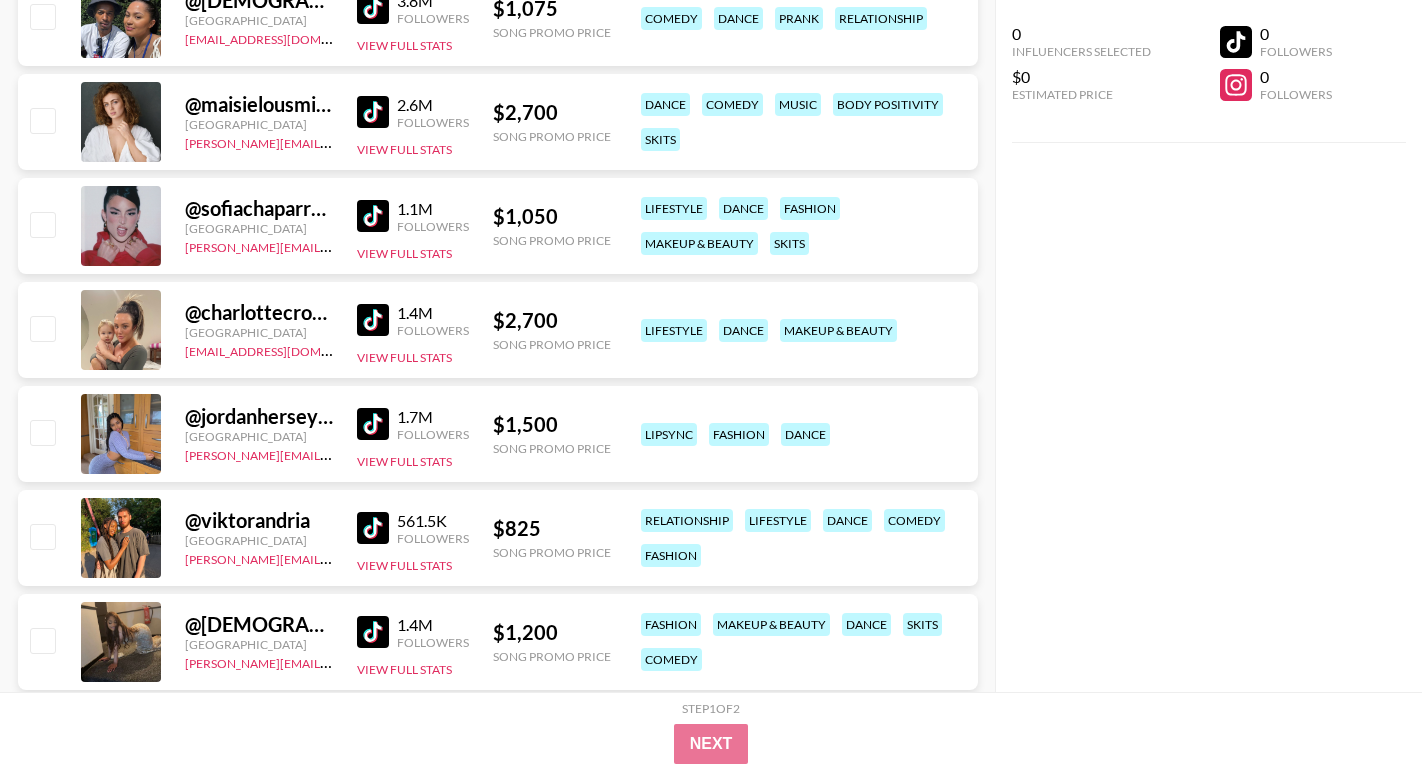 scroll, scrollTop: 1221, scrollLeft: 0, axis: vertical 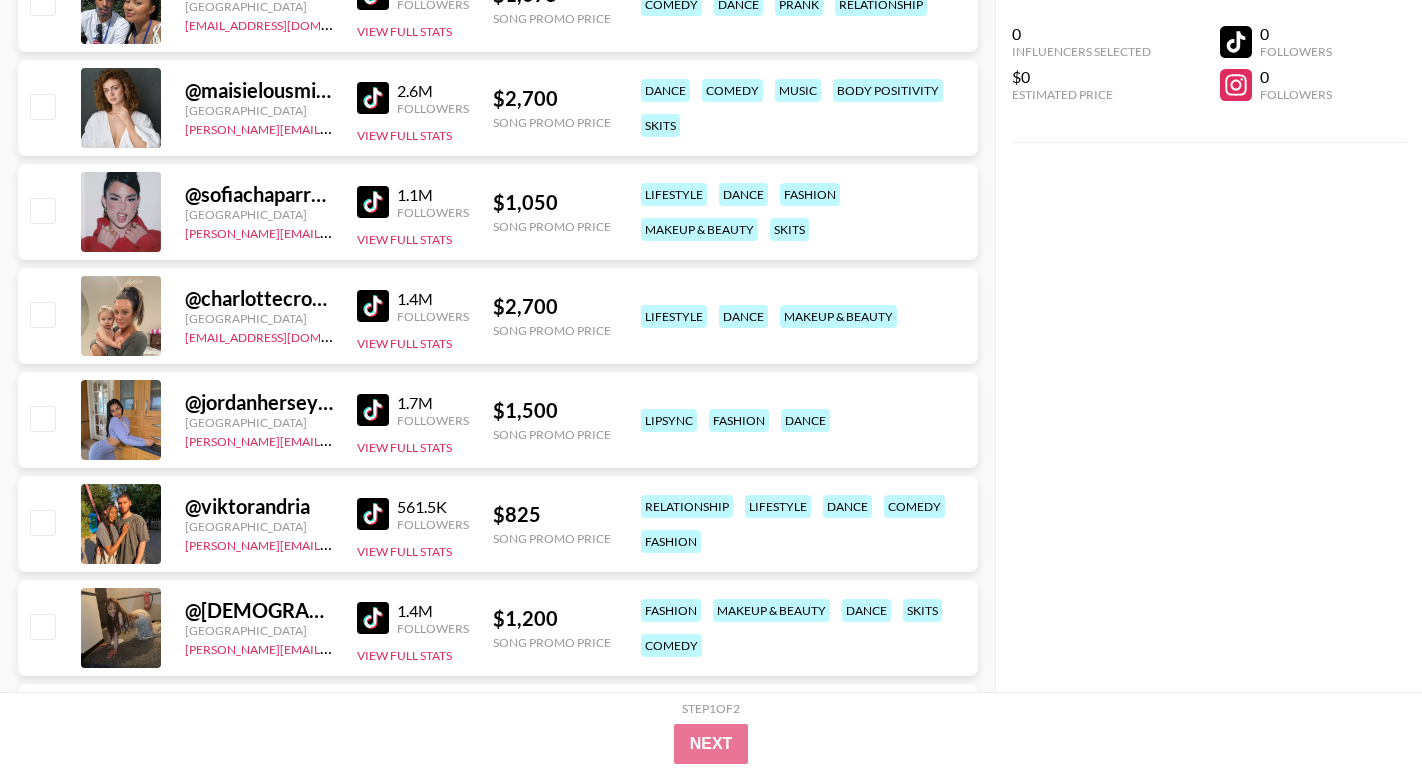 click at bounding box center (373, 202) 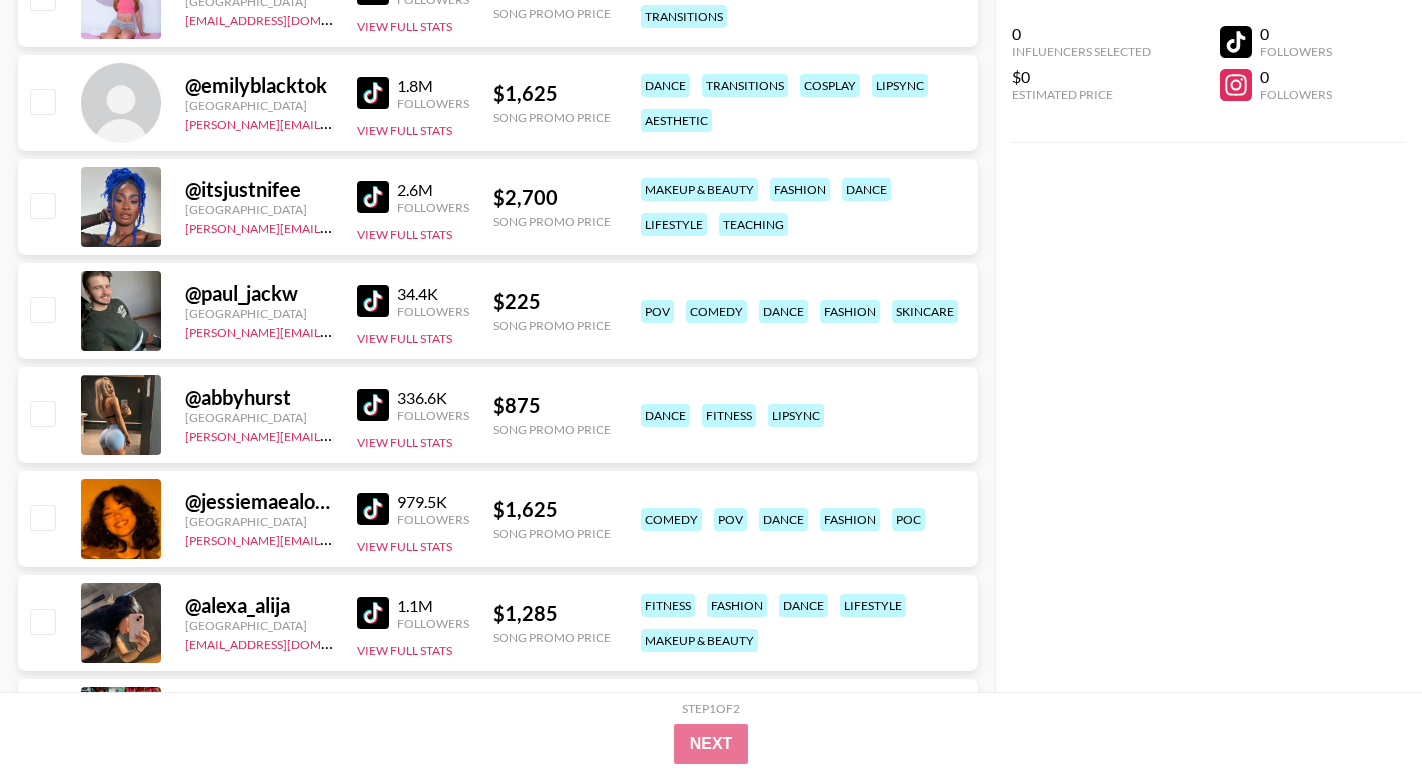 scroll, scrollTop: 2158, scrollLeft: 0, axis: vertical 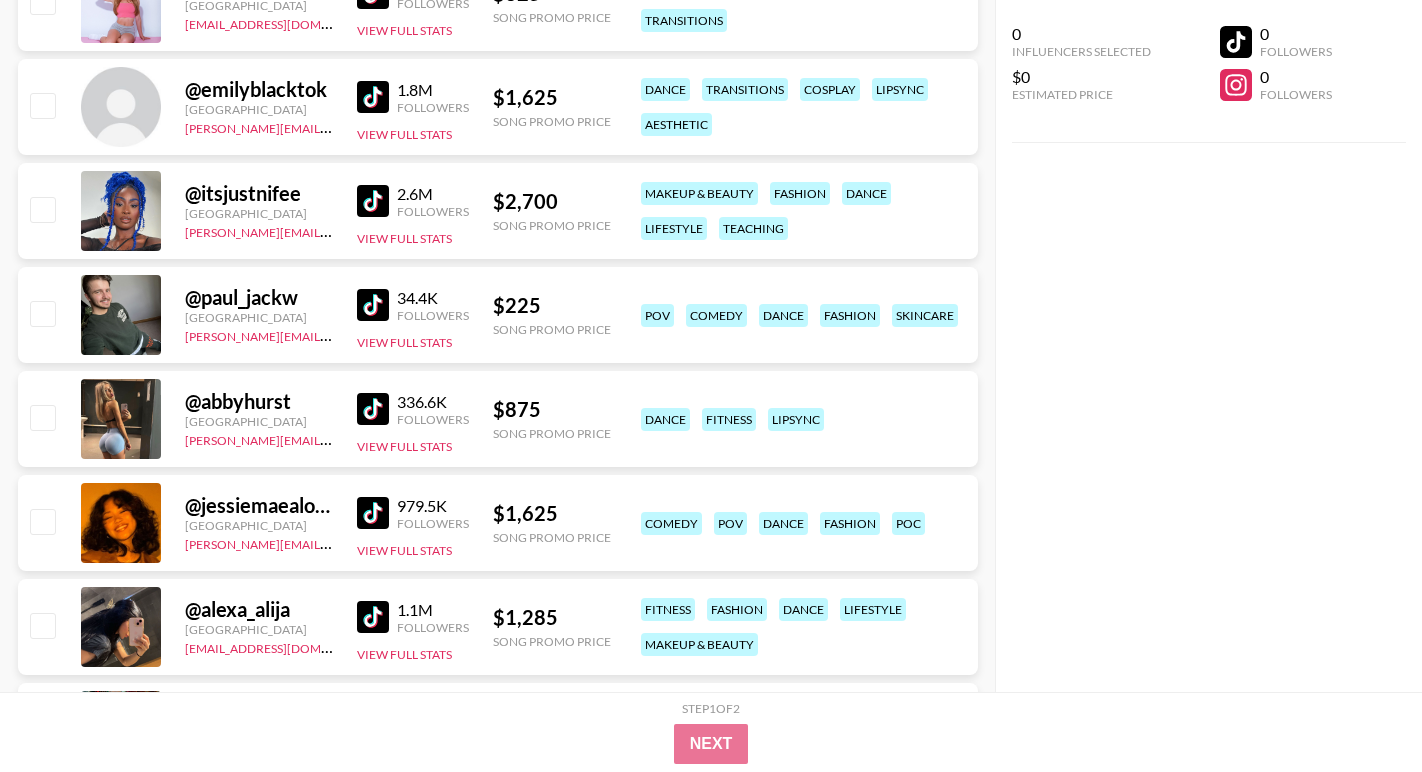 click at bounding box center [373, 201] 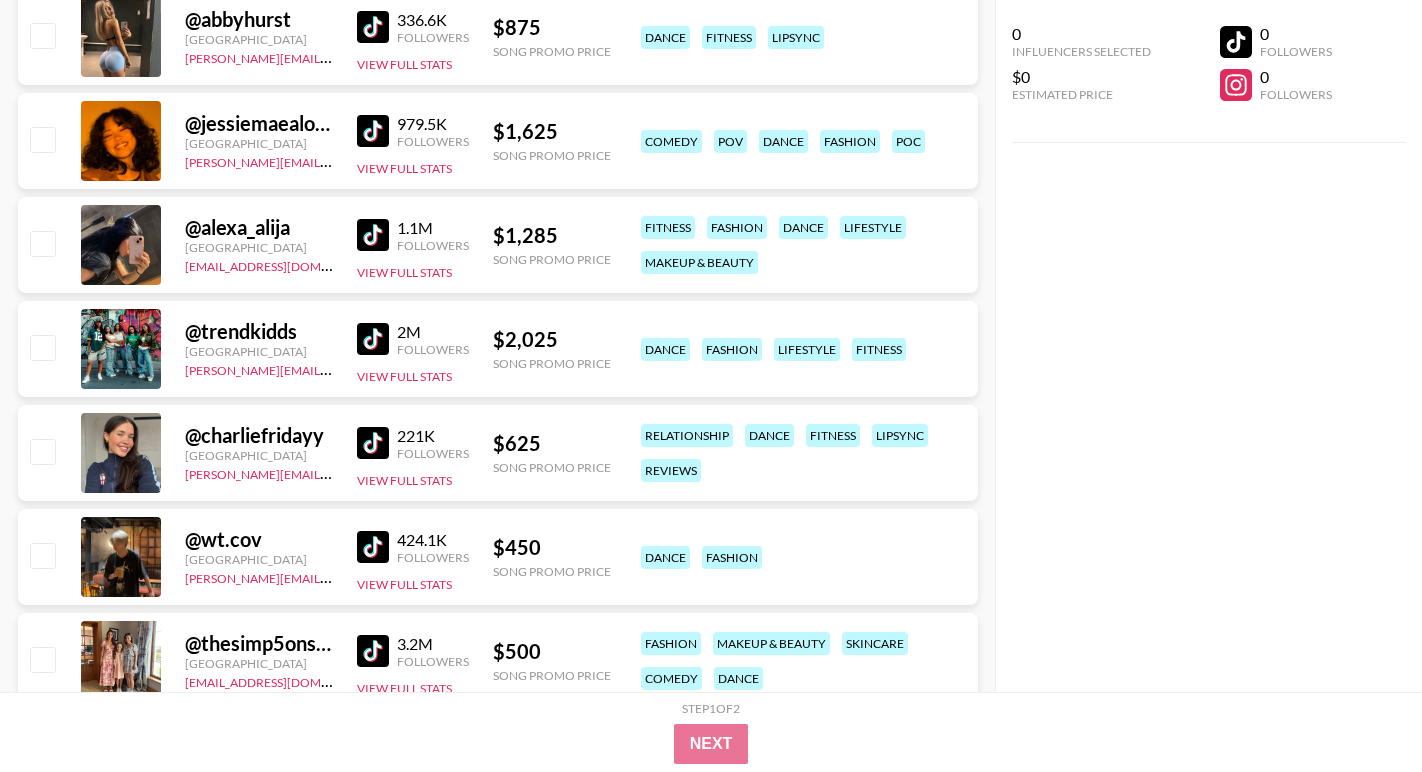 scroll, scrollTop: 2541, scrollLeft: 0, axis: vertical 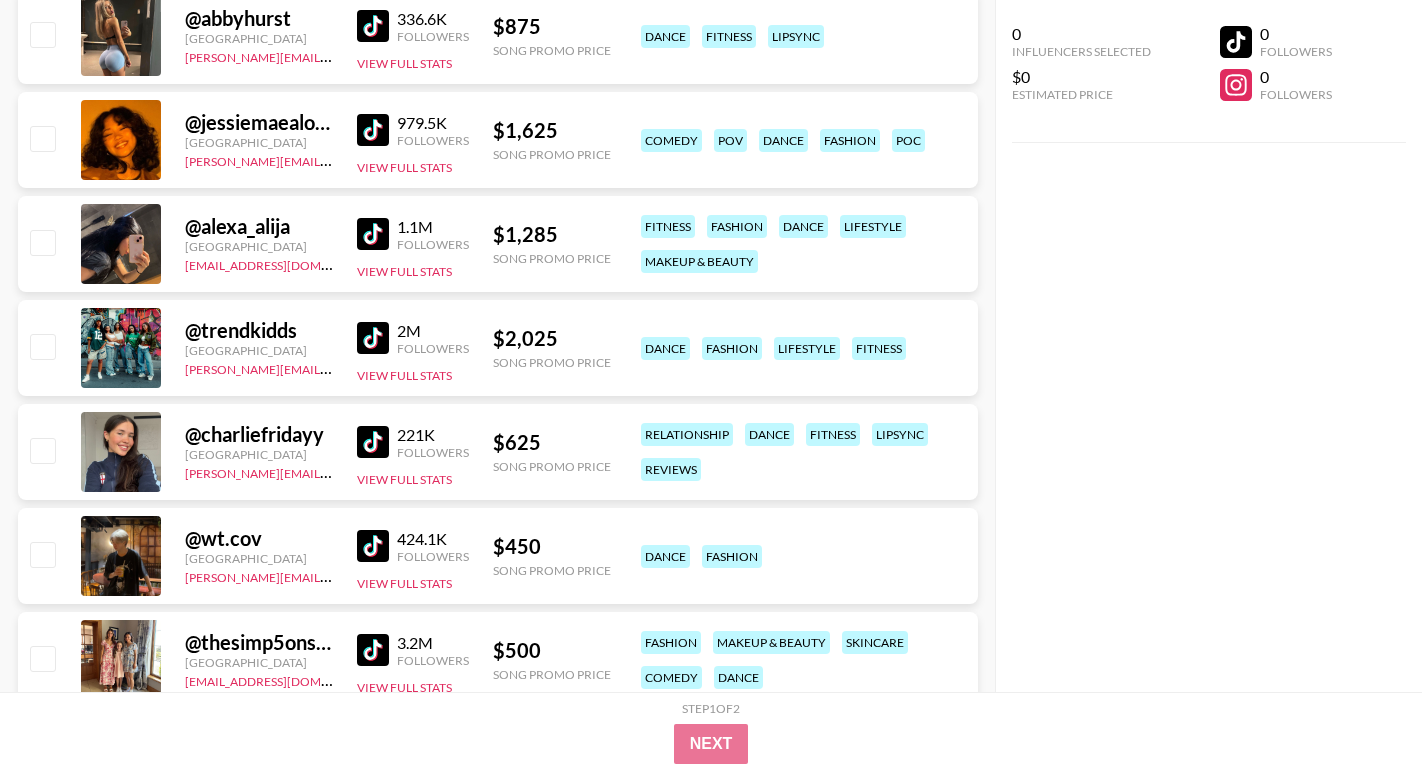 click at bounding box center (373, 130) 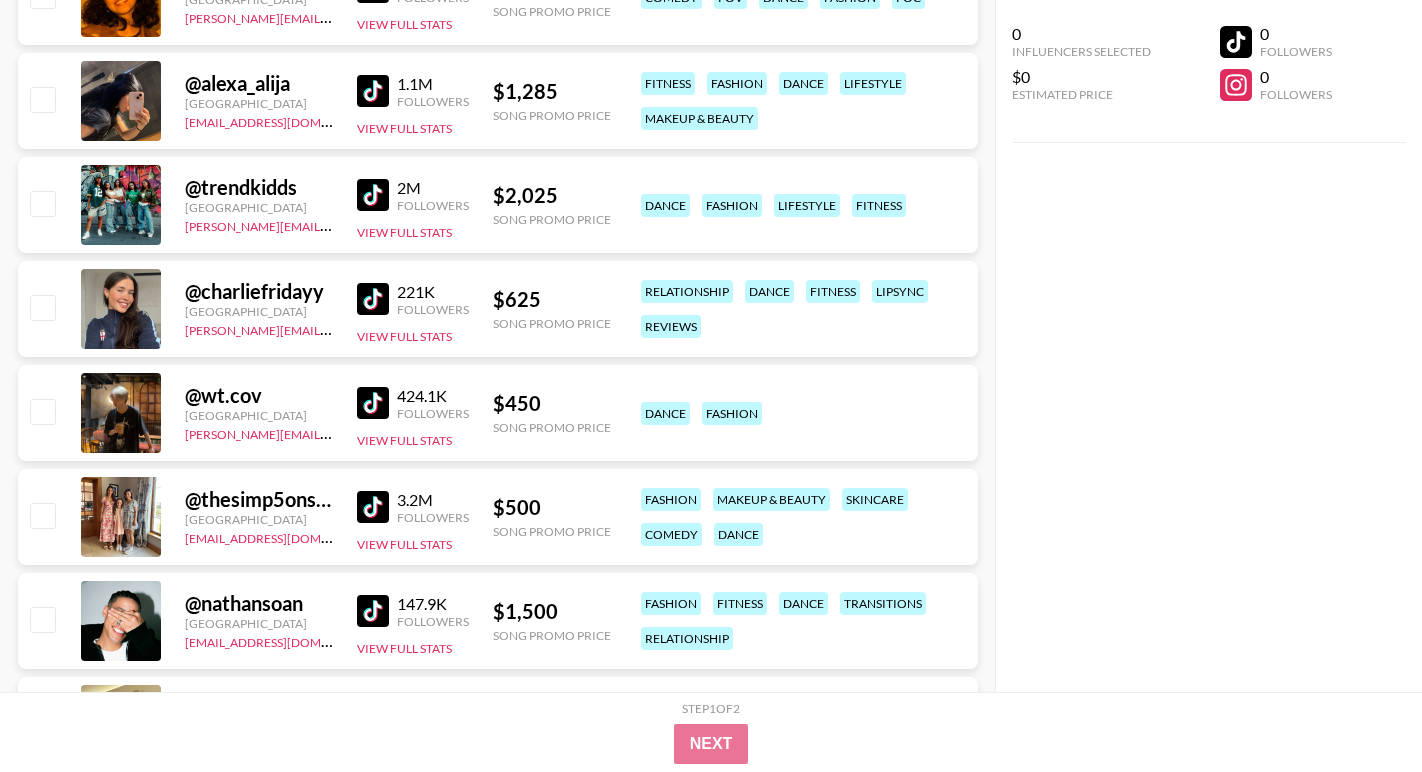 scroll, scrollTop: 2686, scrollLeft: 0, axis: vertical 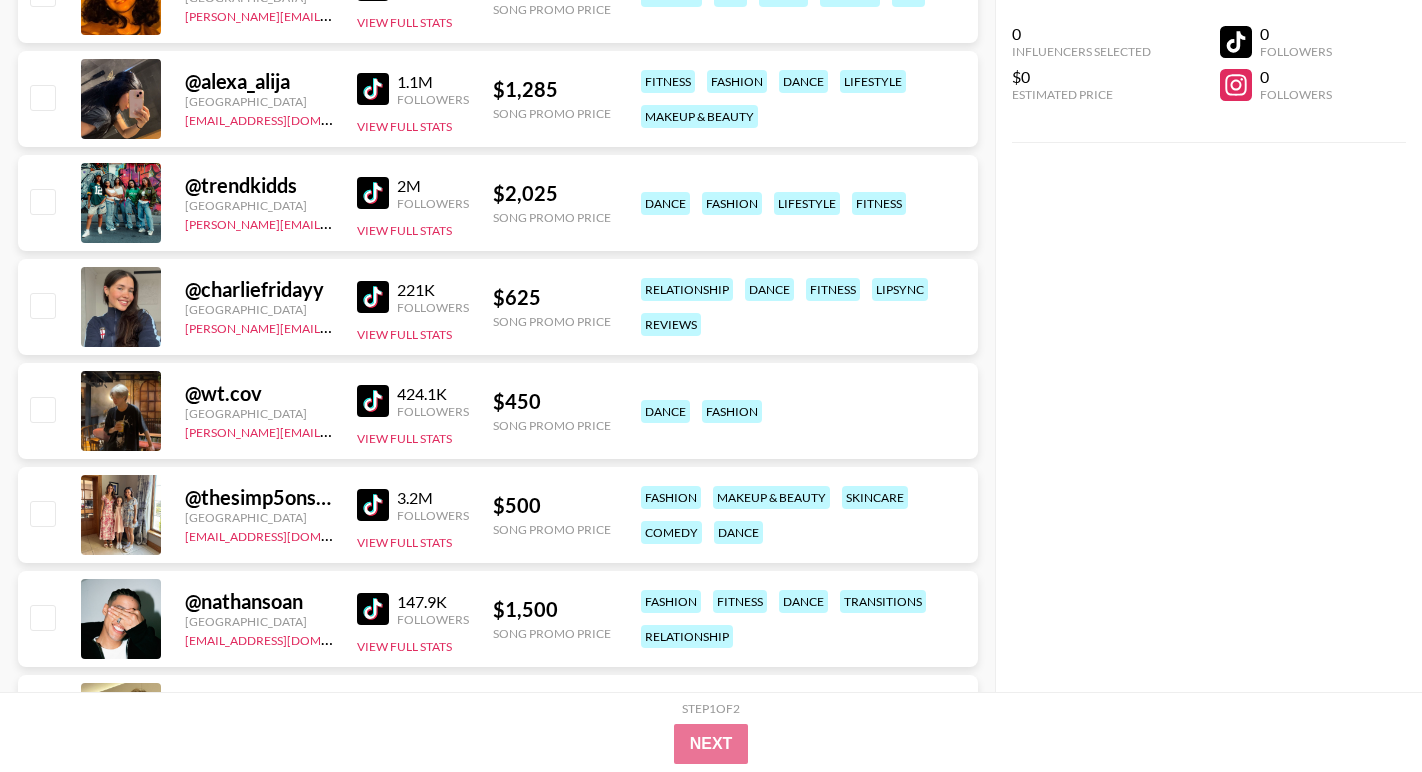 click at bounding box center [373, 297] 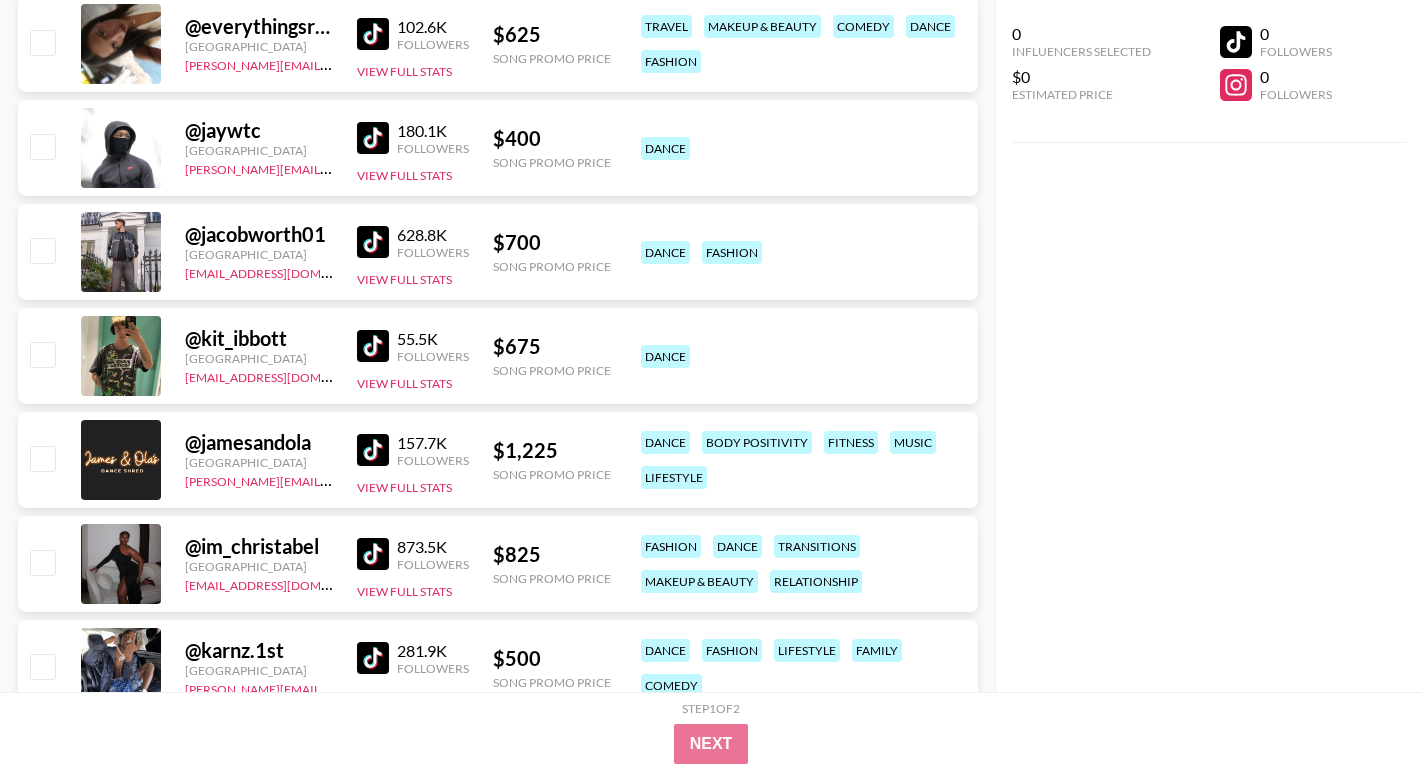 scroll, scrollTop: 4303, scrollLeft: 0, axis: vertical 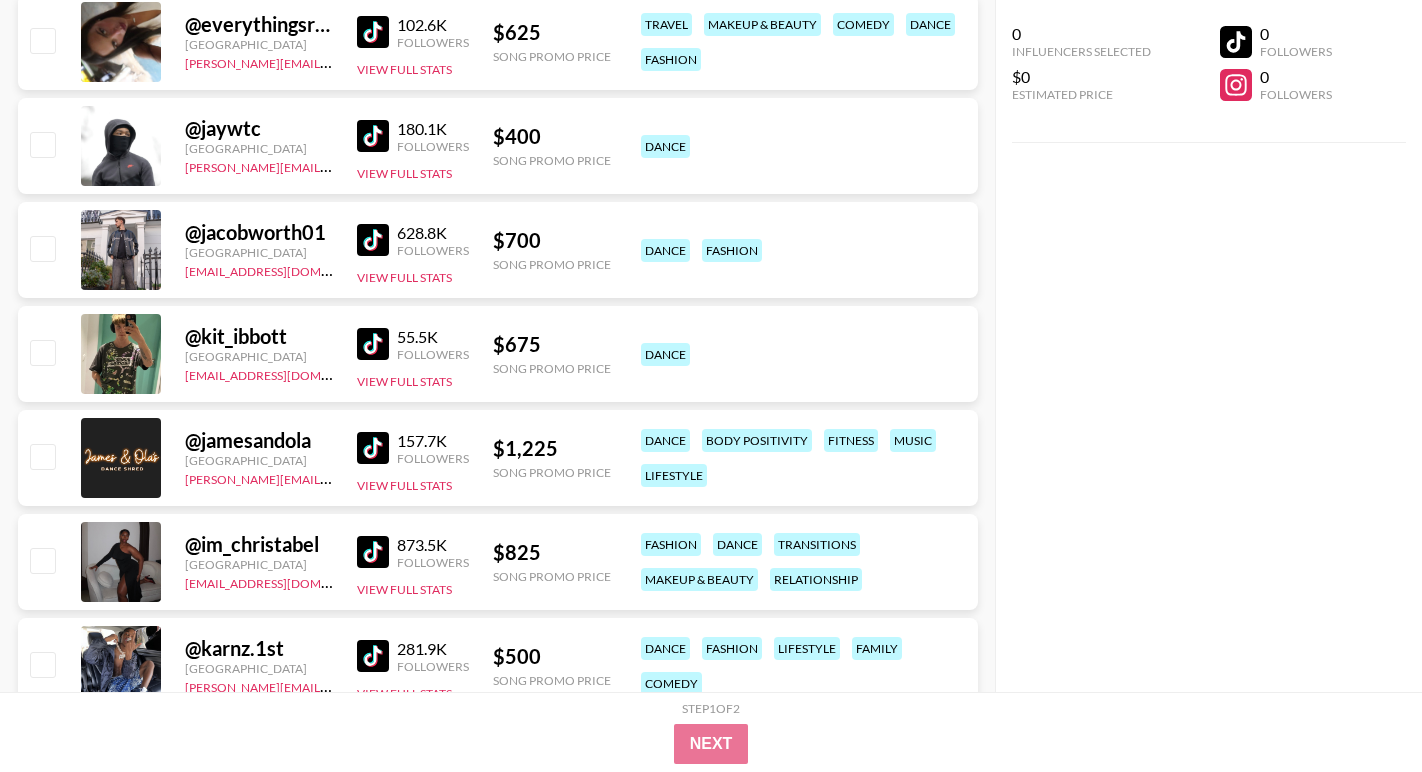 click on "@ [GEOGRAPHIC_DATA] [EMAIL_ADDRESS][DOMAIN_NAME] 628.8K Followers View Full Stats   $ 700 Song Promo Price dance fashion" at bounding box center [498, 250] 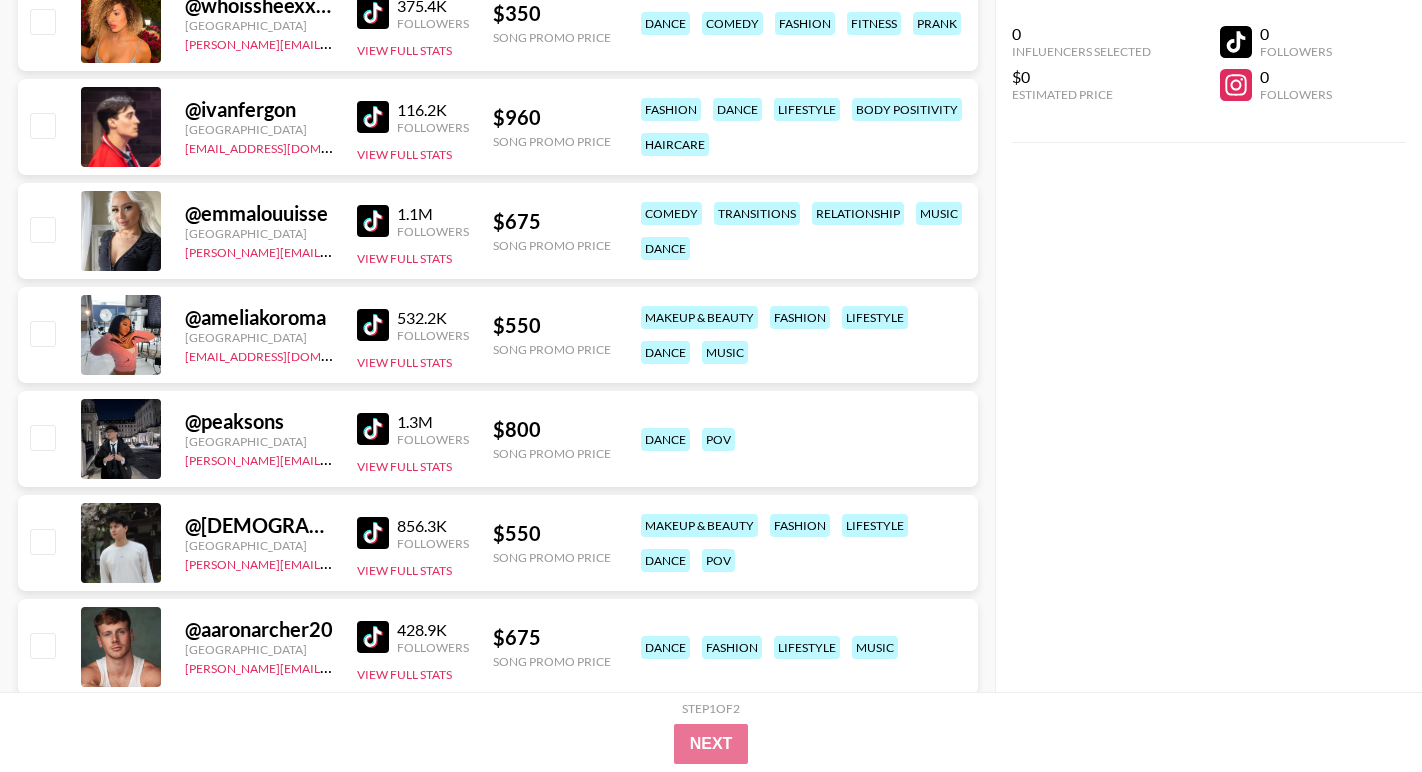 scroll, scrollTop: 5676, scrollLeft: 0, axis: vertical 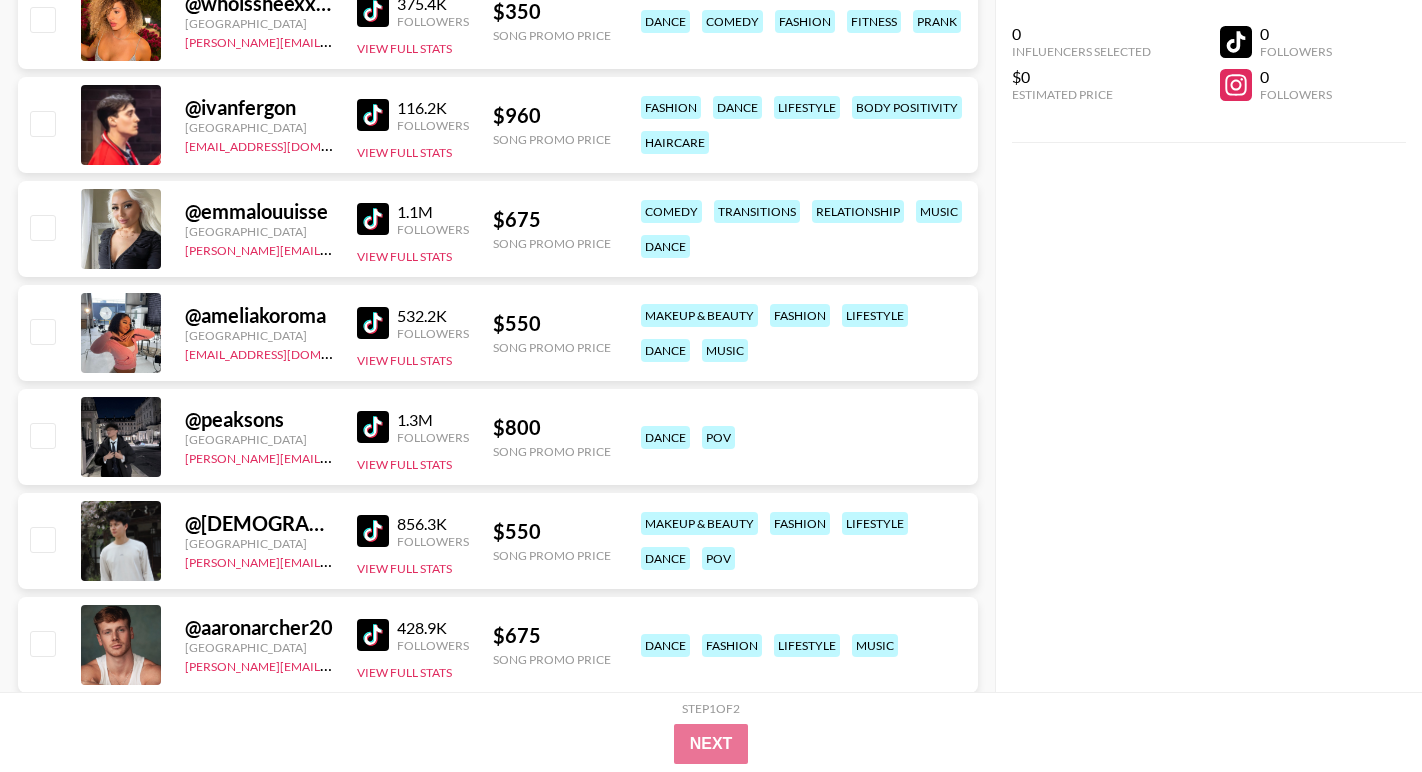 click at bounding box center [373, 427] 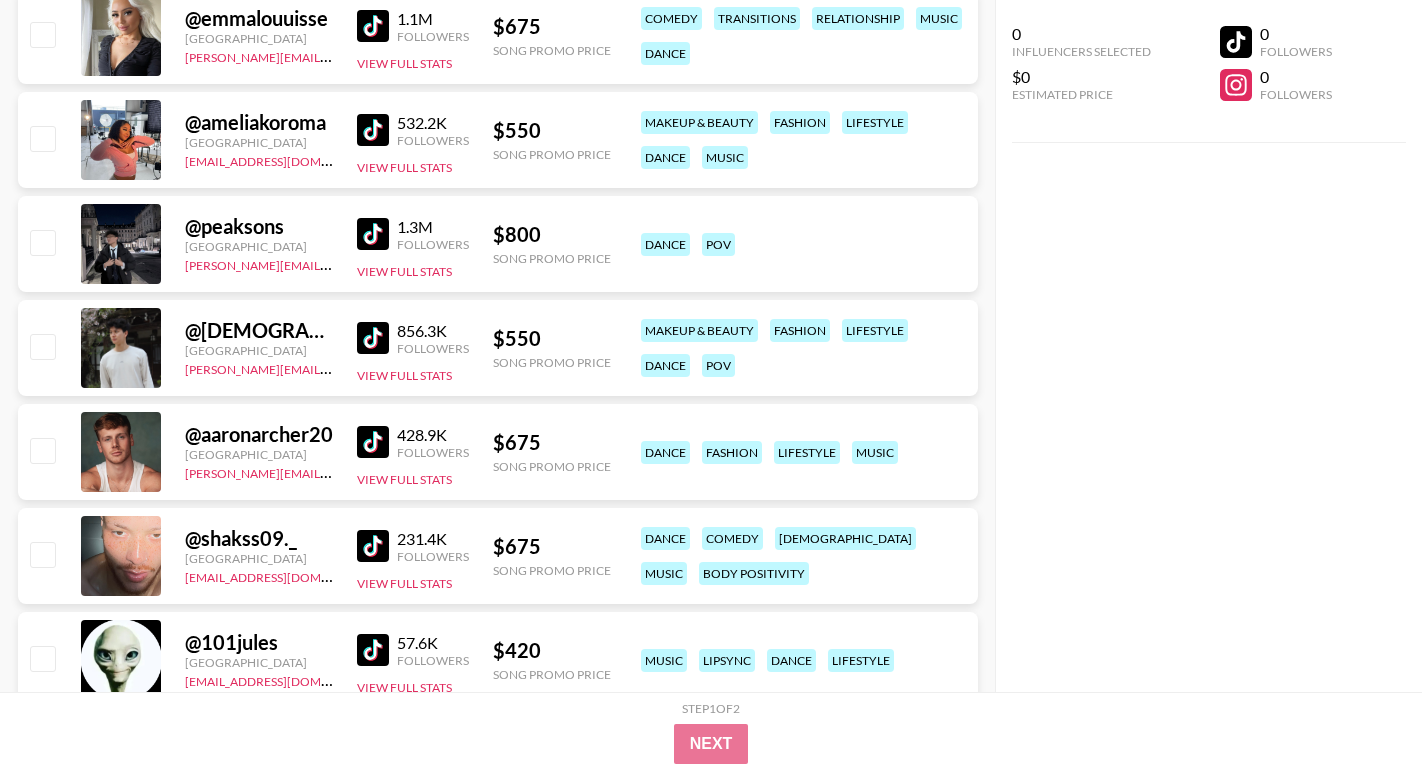scroll, scrollTop: 5871, scrollLeft: 0, axis: vertical 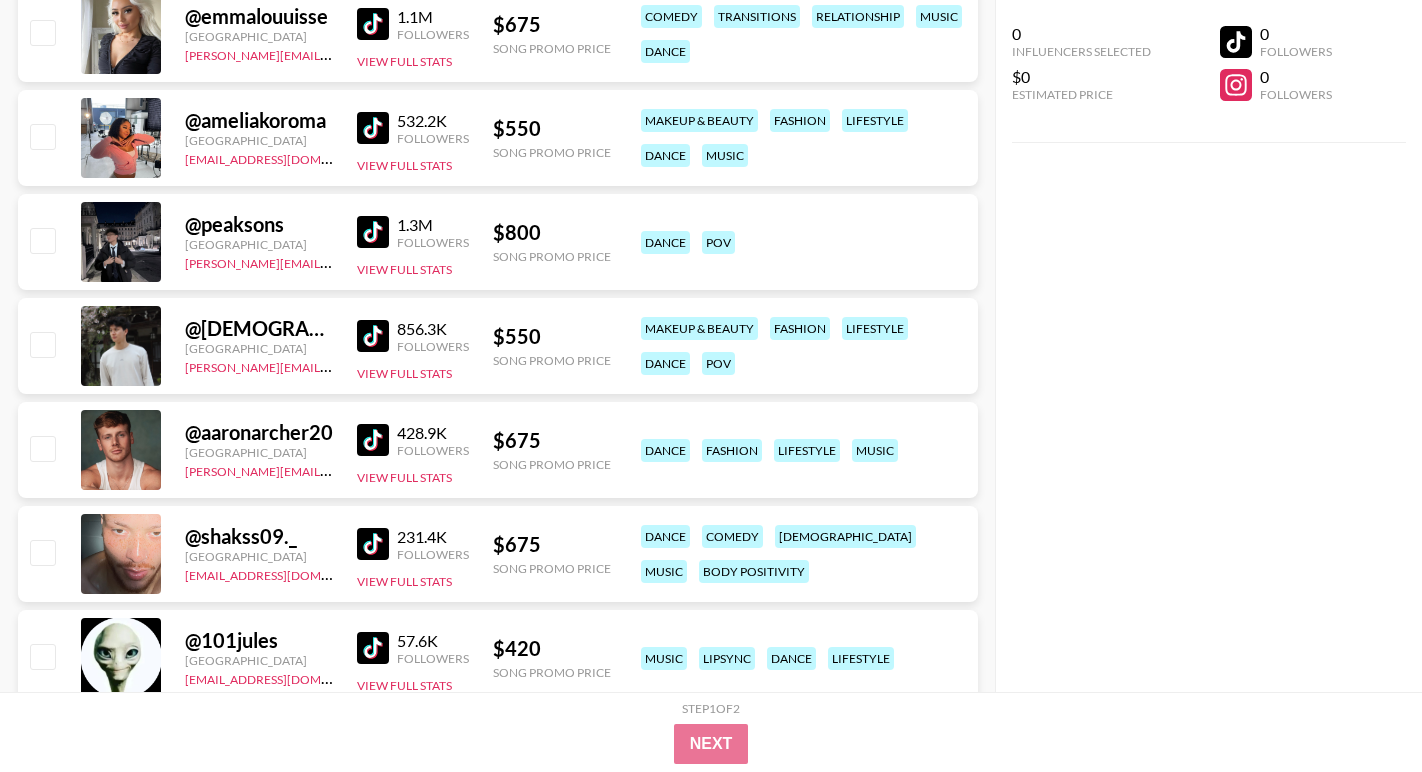 click at bounding box center (373, 336) 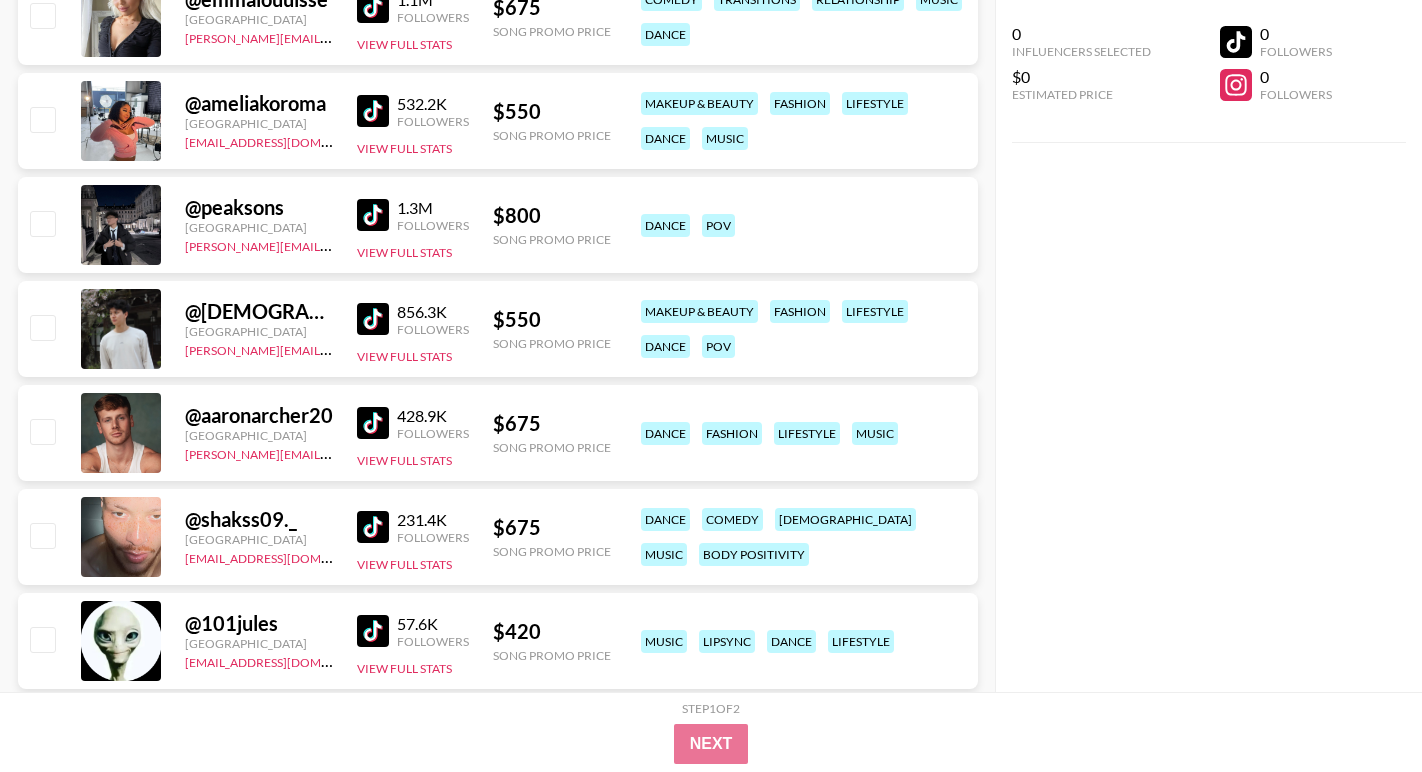 scroll, scrollTop: 5893, scrollLeft: 0, axis: vertical 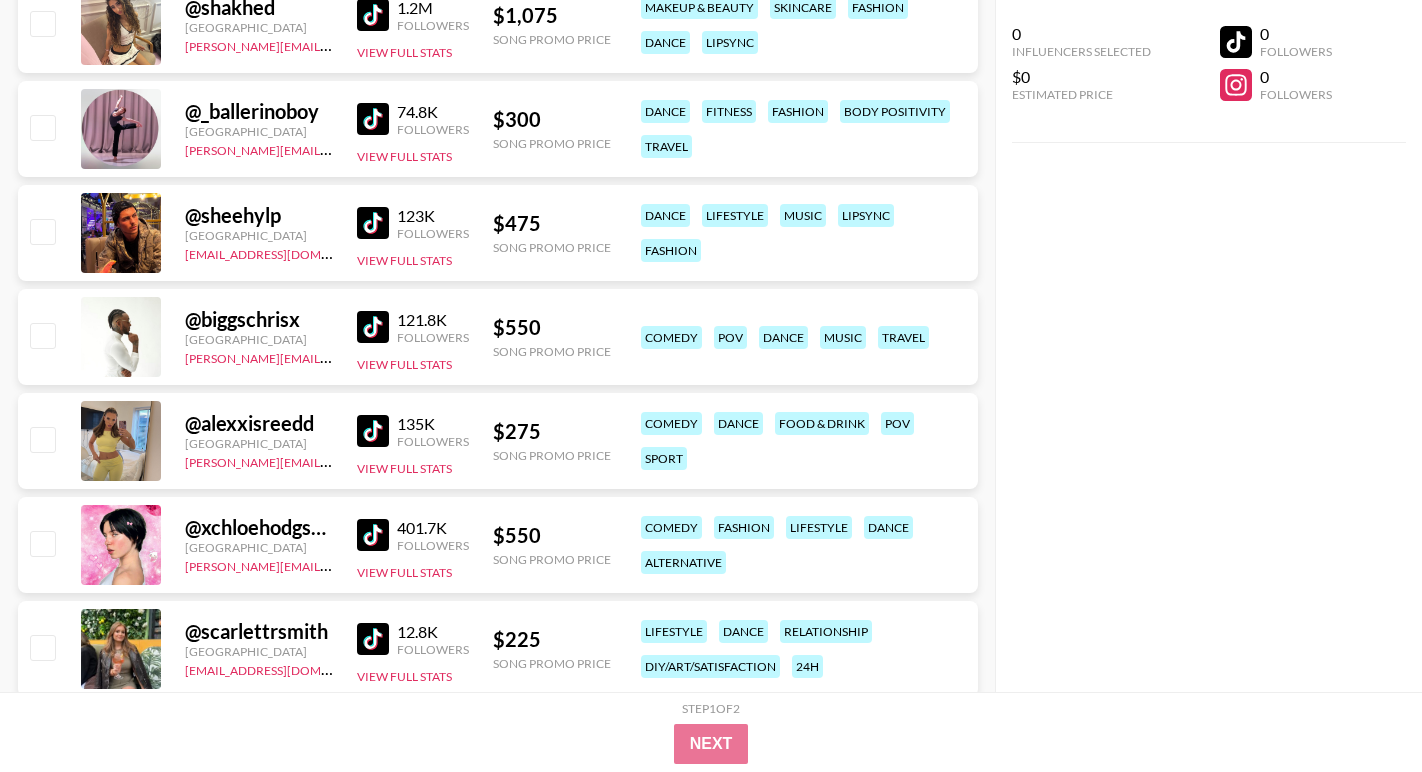 click at bounding box center [373, 223] 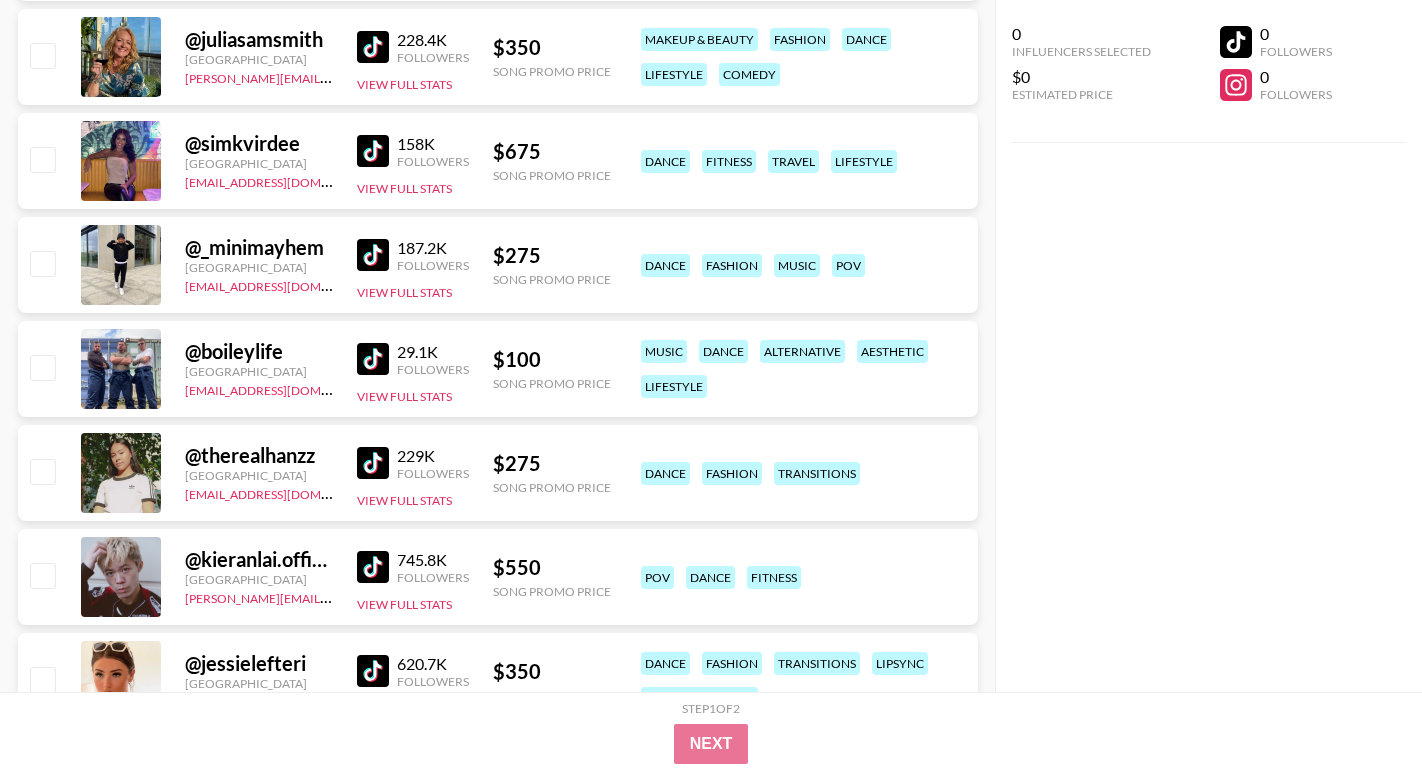 scroll, scrollTop: 9965, scrollLeft: 0, axis: vertical 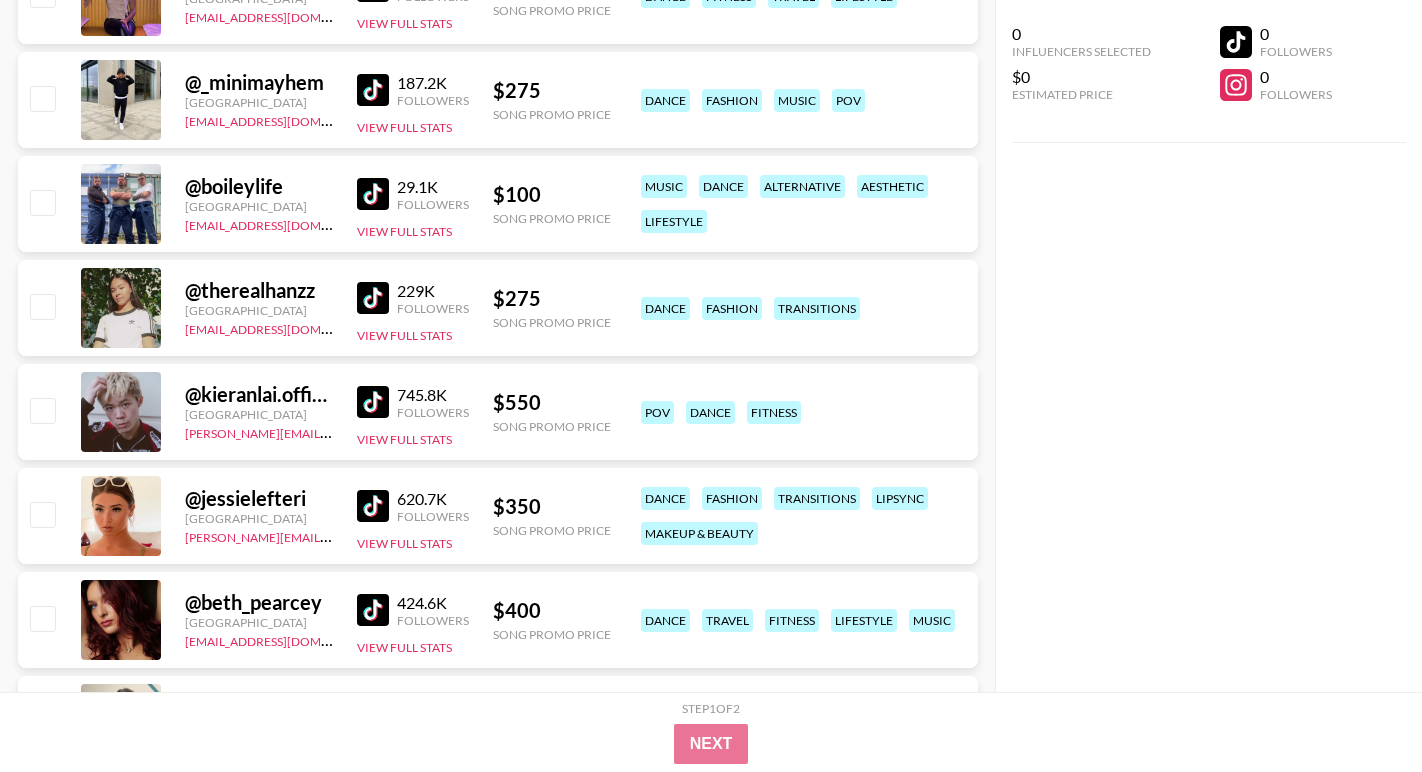 click at bounding box center (373, 194) 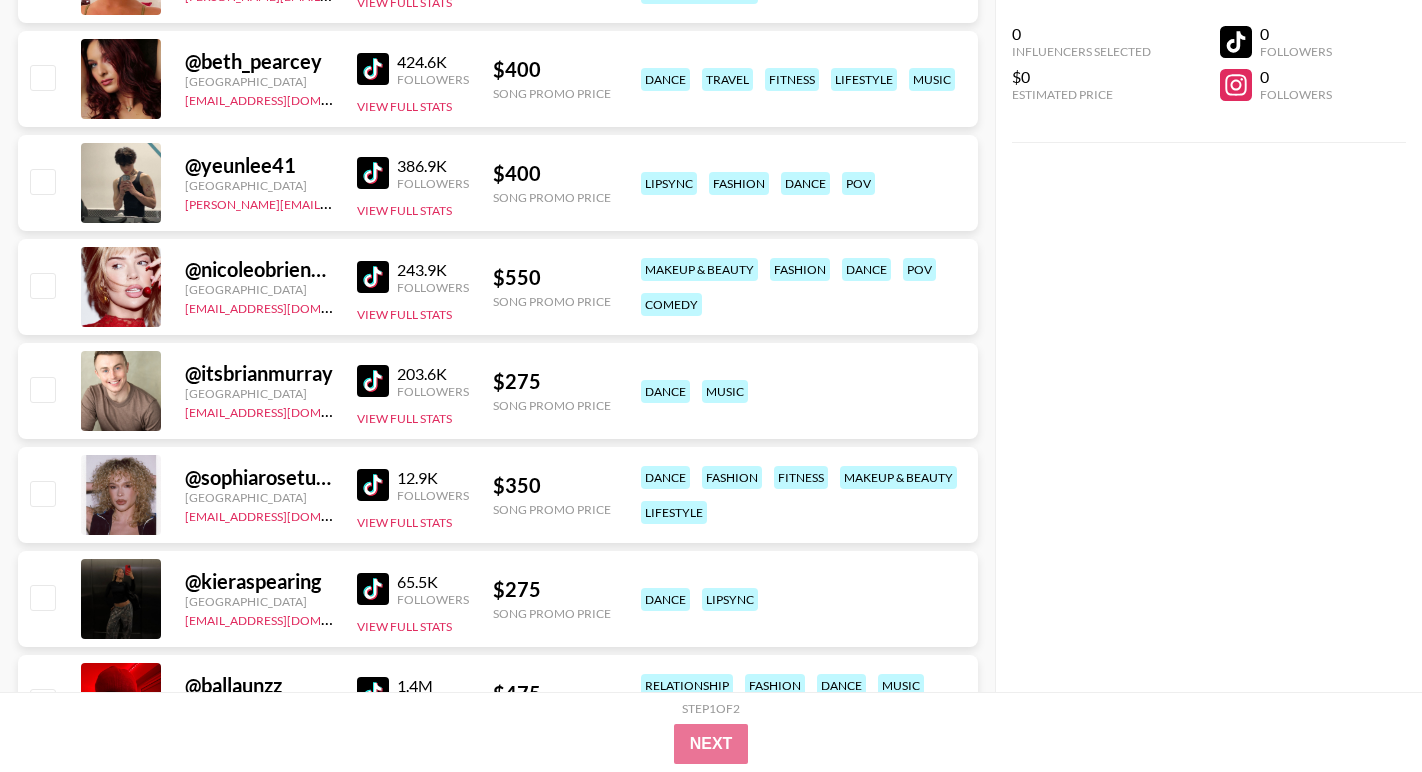 scroll, scrollTop: 10512, scrollLeft: 0, axis: vertical 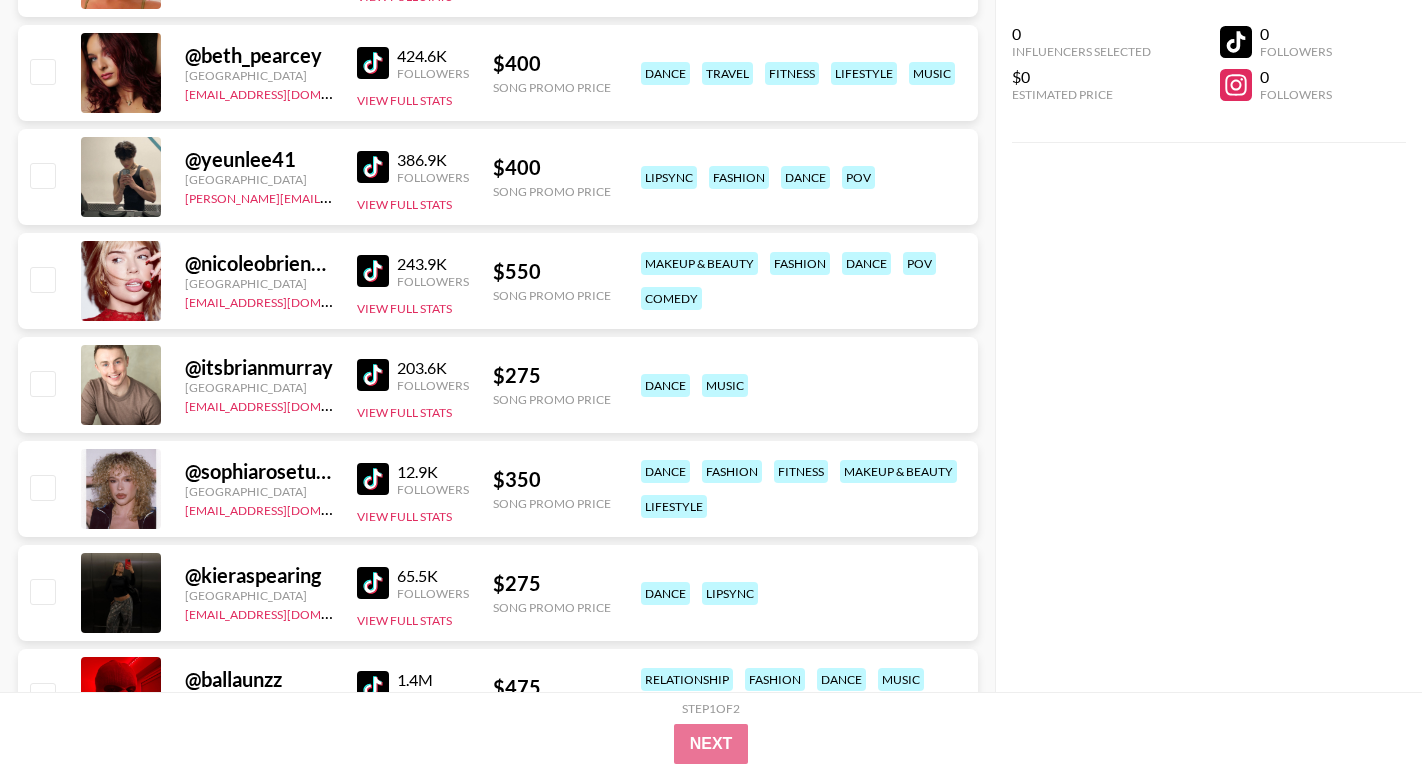 click at bounding box center (373, 167) 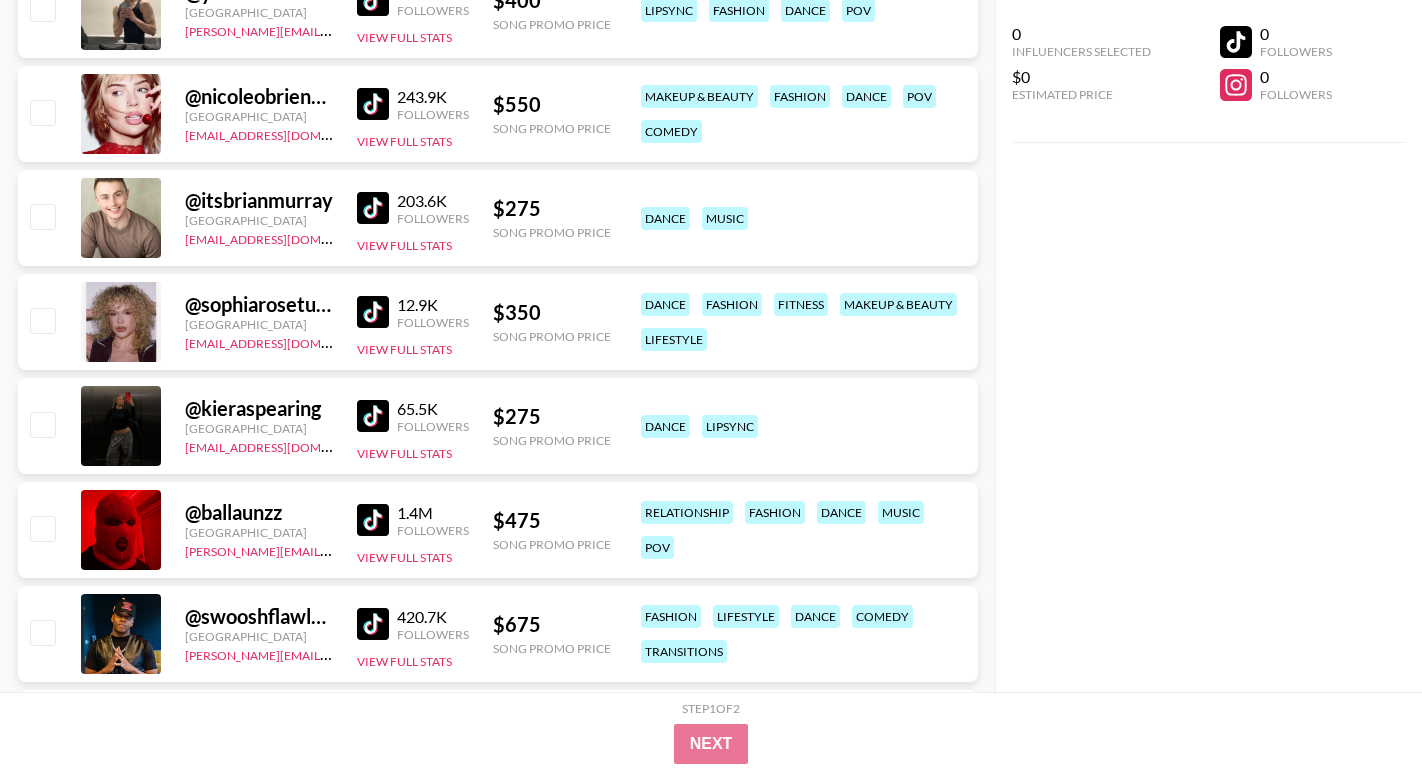scroll, scrollTop: 10656, scrollLeft: 0, axis: vertical 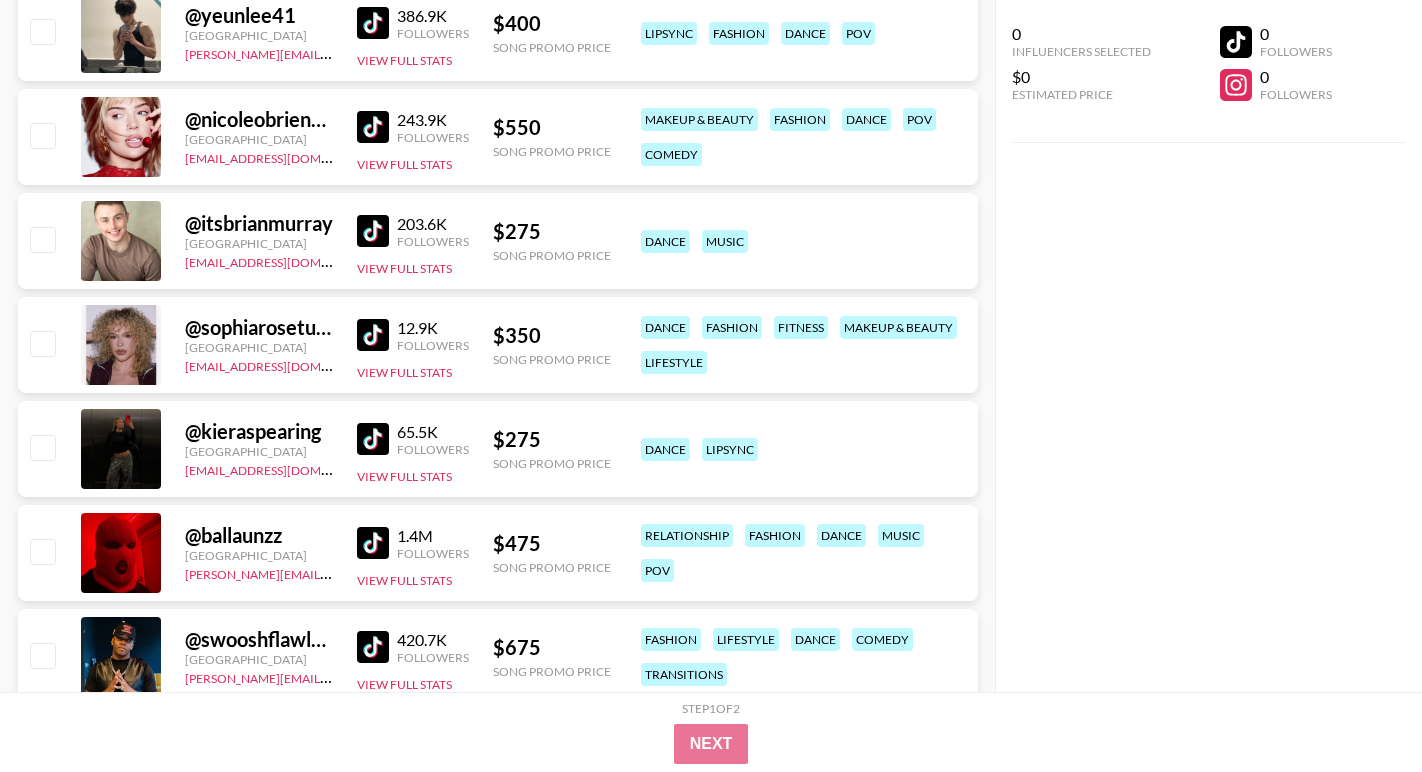 click at bounding box center [373, 127] 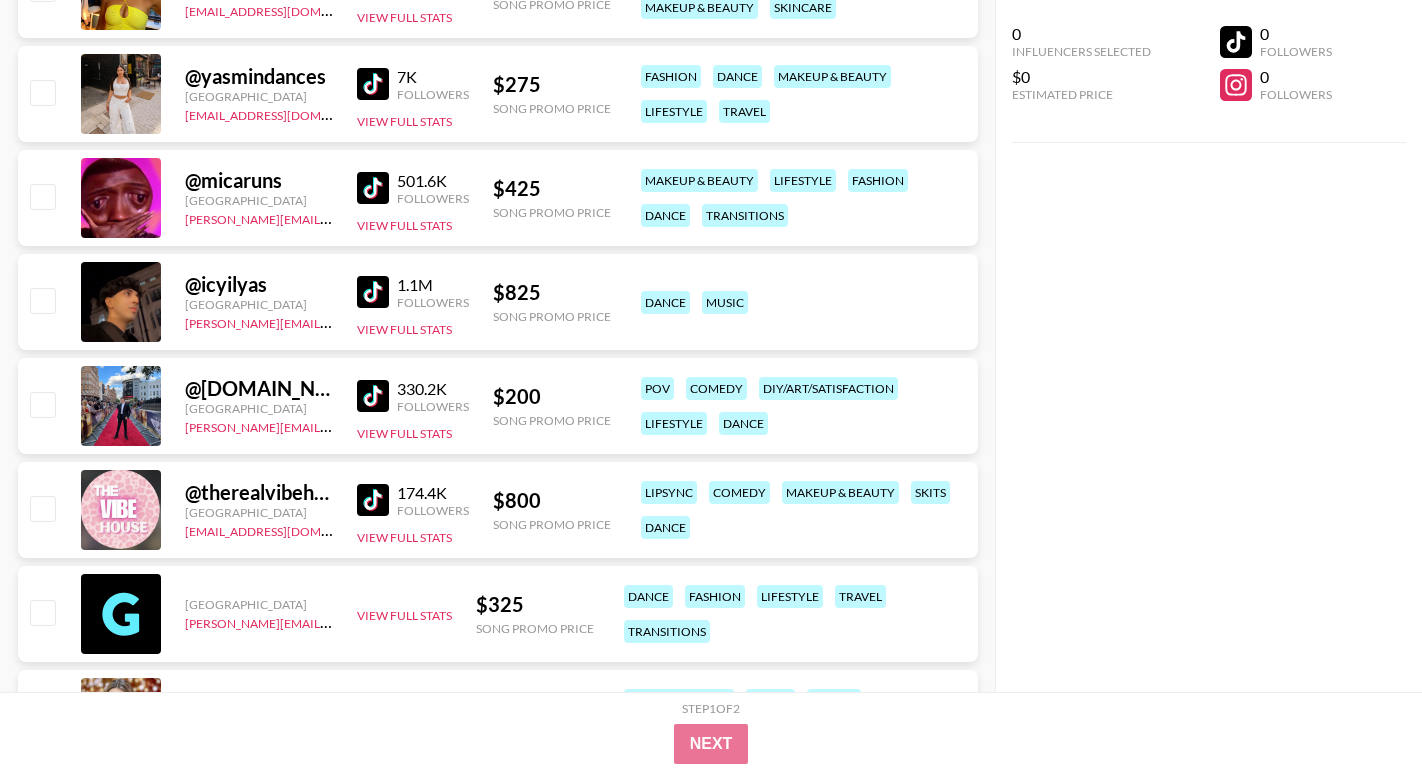 scroll, scrollTop: 12260, scrollLeft: 0, axis: vertical 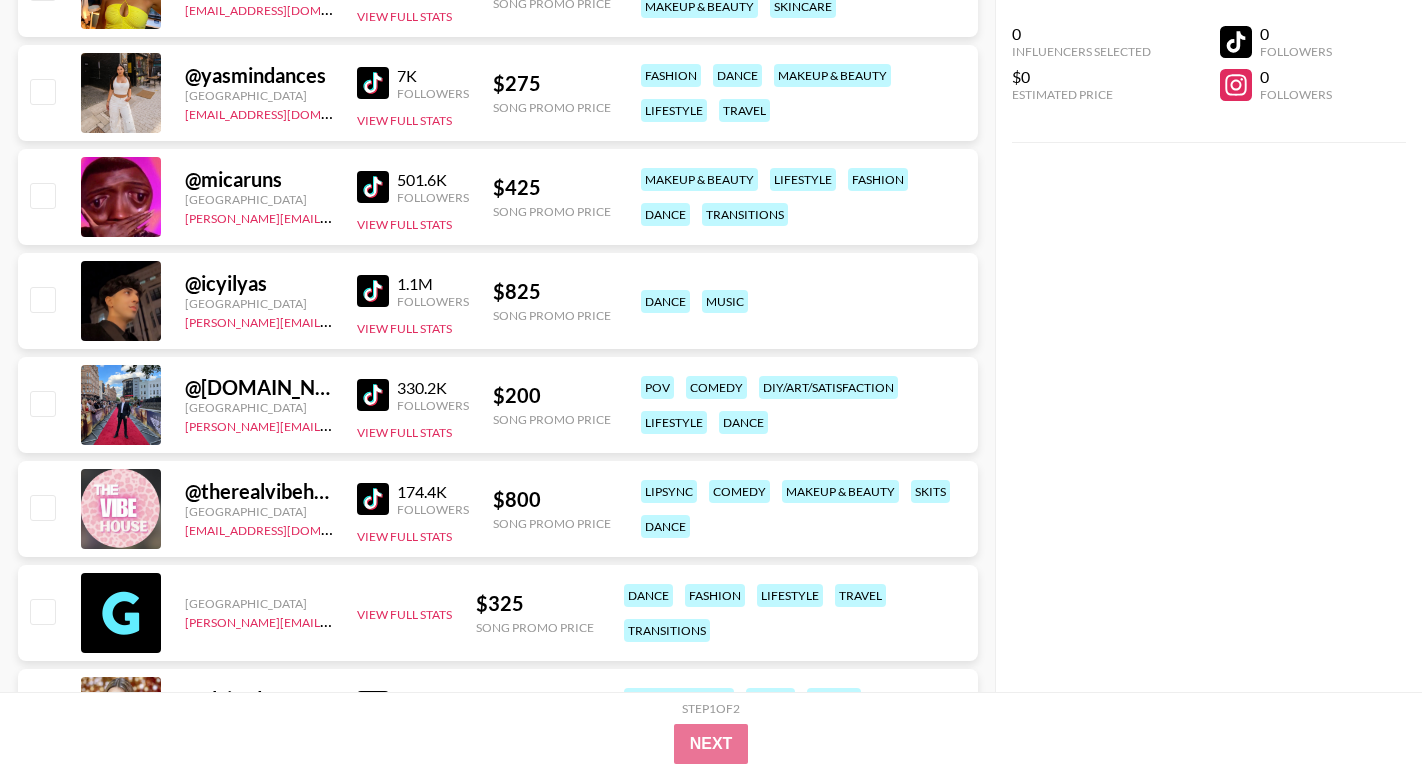 click at bounding box center [373, 499] 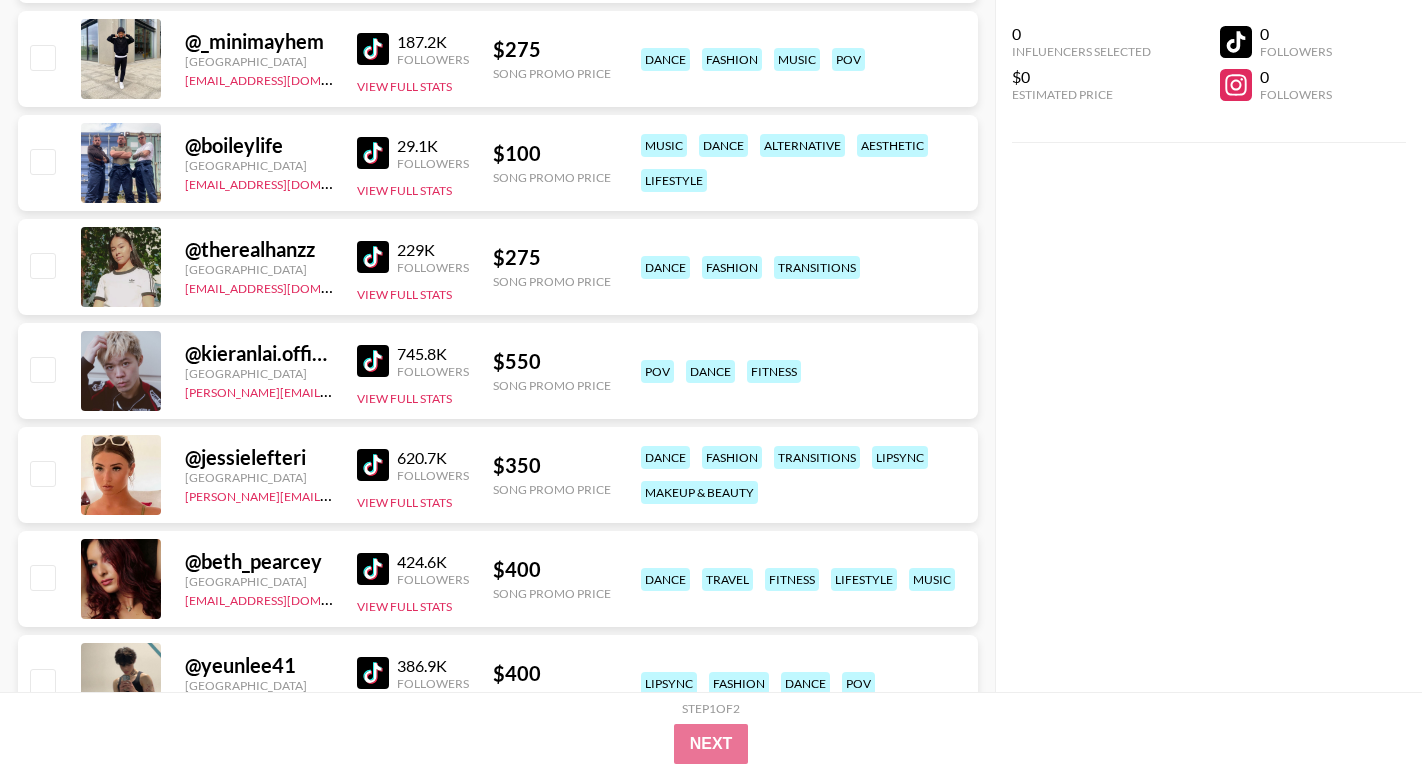 scroll, scrollTop: 9992, scrollLeft: 0, axis: vertical 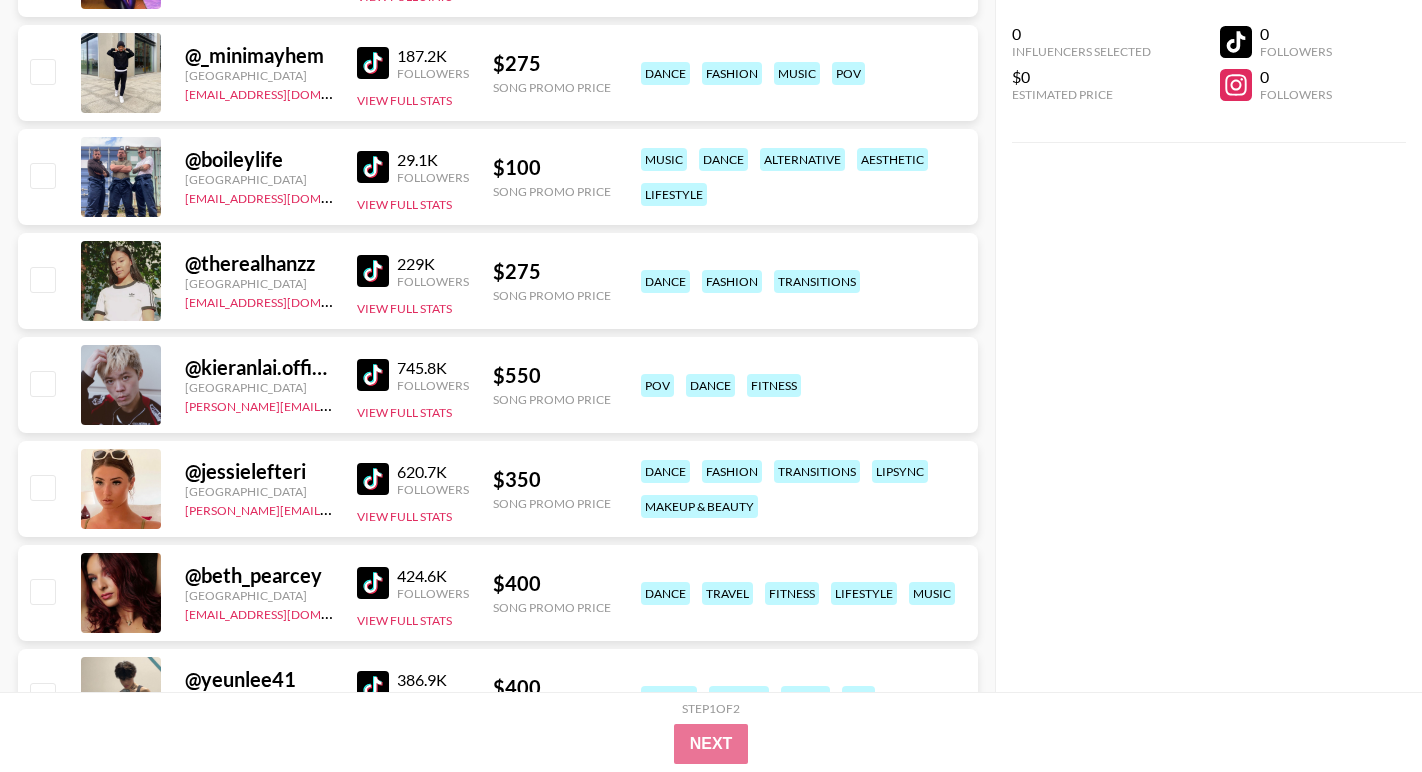 click at bounding box center [373, 271] 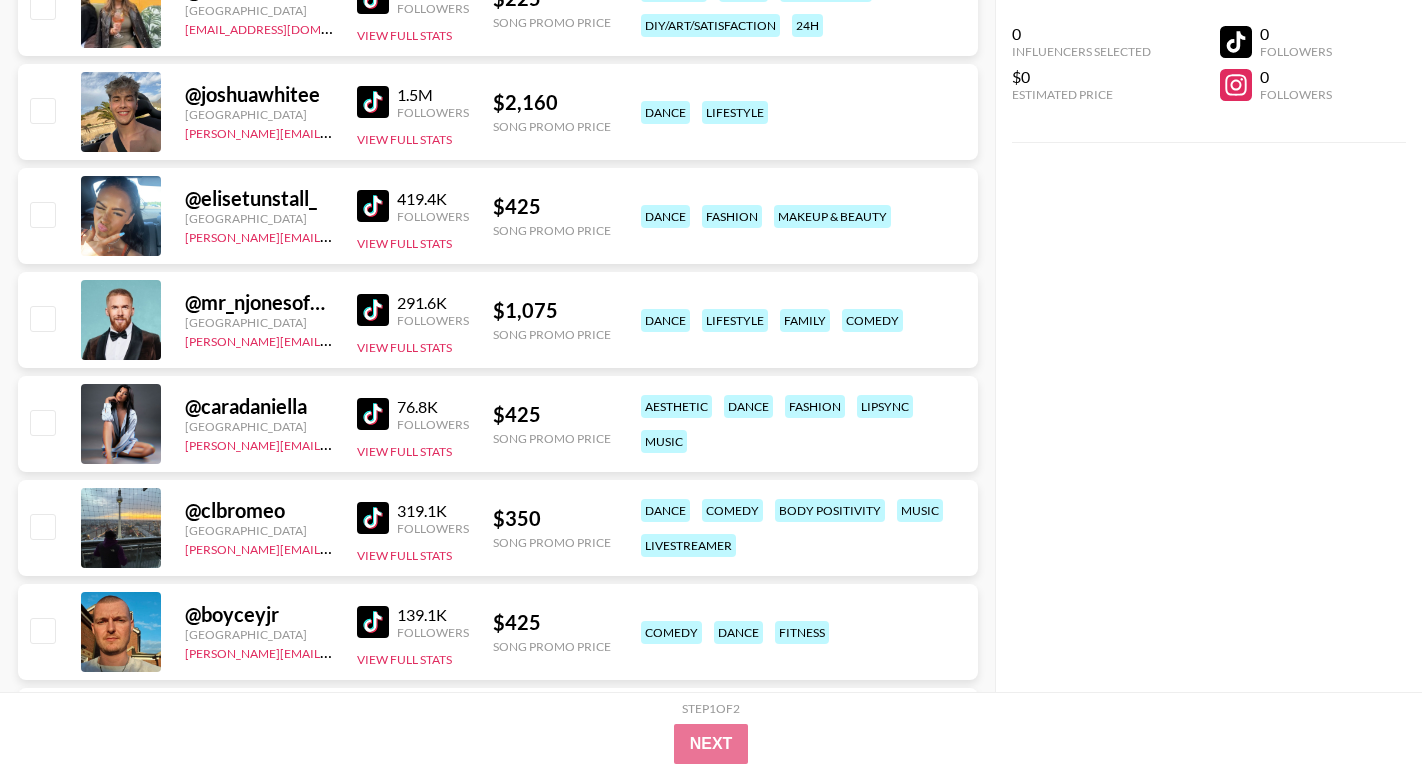 scroll, scrollTop: 8482, scrollLeft: 0, axis: vertical 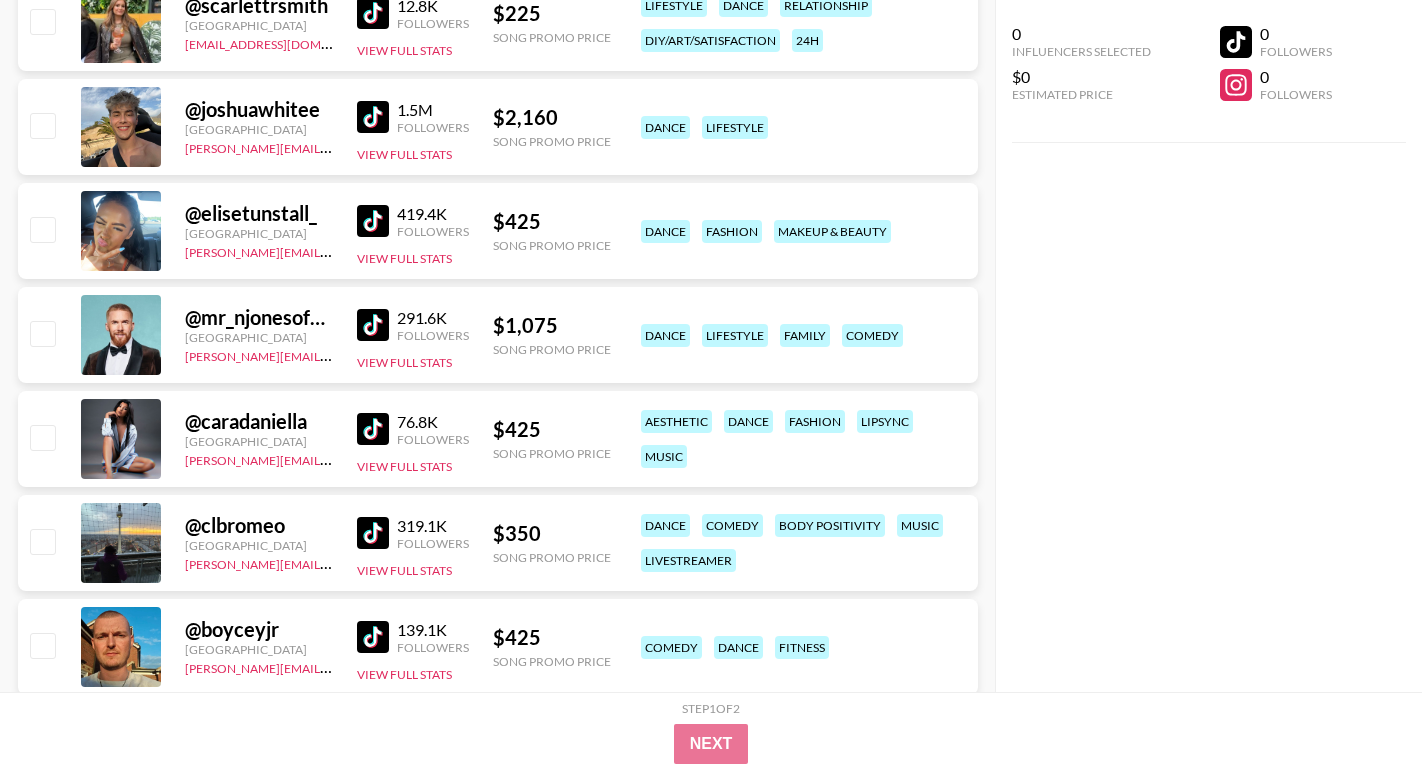 click at bounding box center (373, 221) 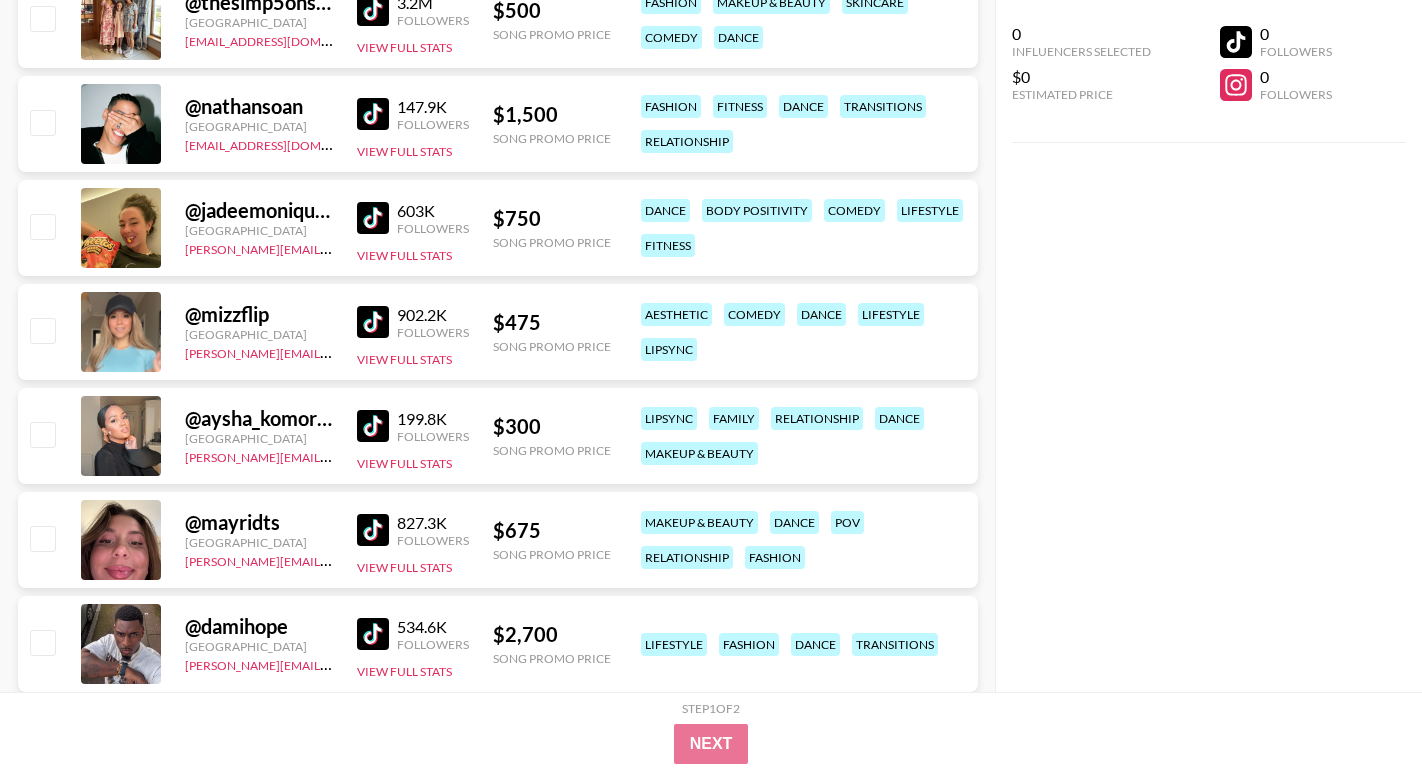 scroll, scrollTop: 2838, scrollLeft: 0, axis: vertical 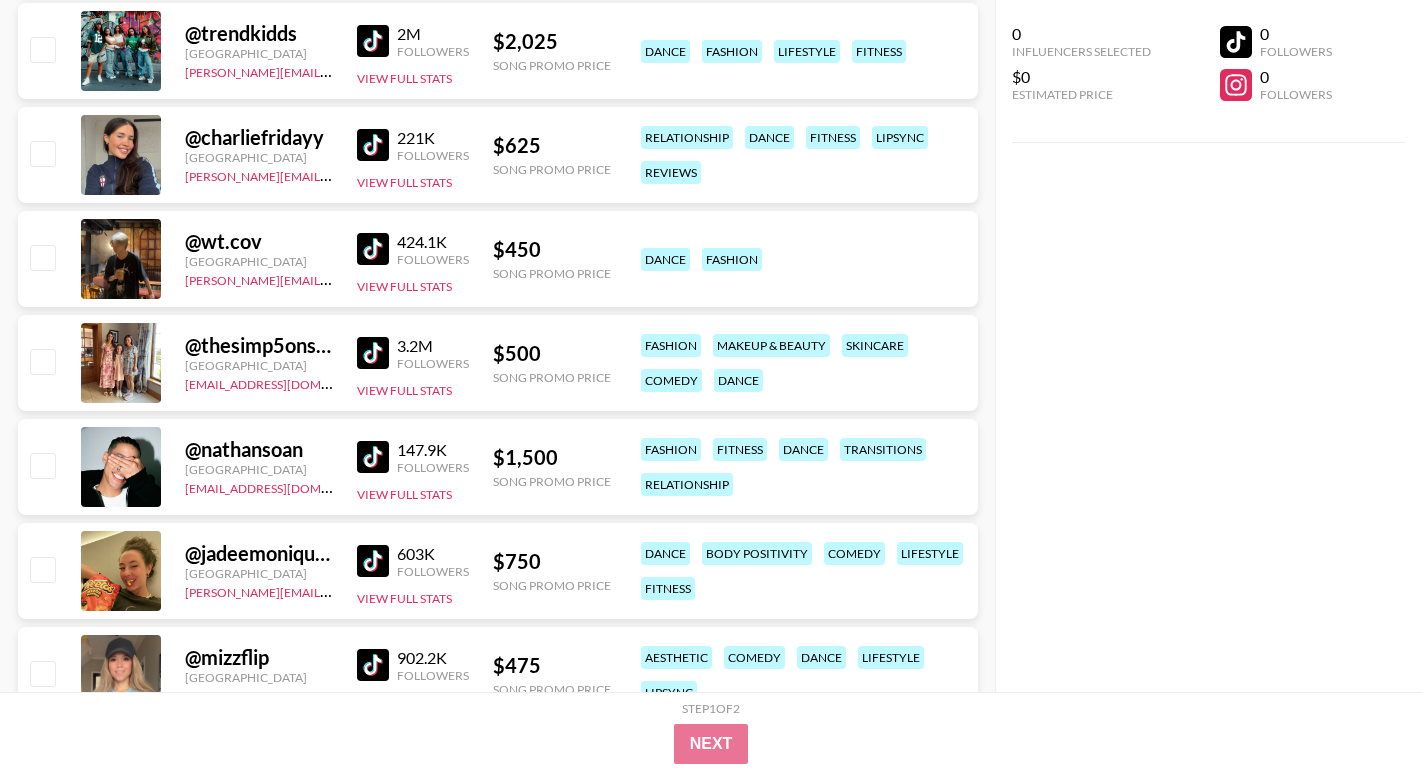 click at bounding box center (373, 249) 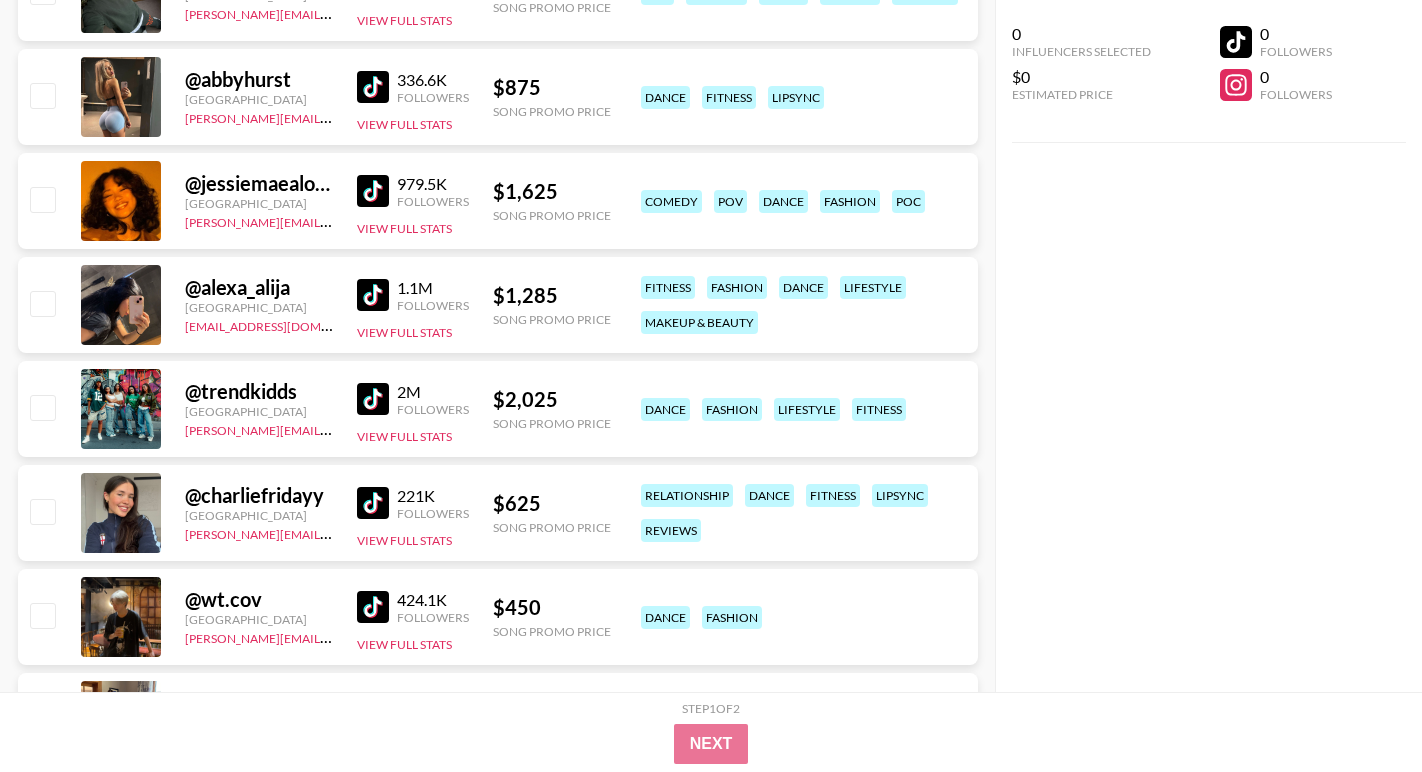 scroll, scrollTop: 2470, scrollLeft: 0, axis: vertical 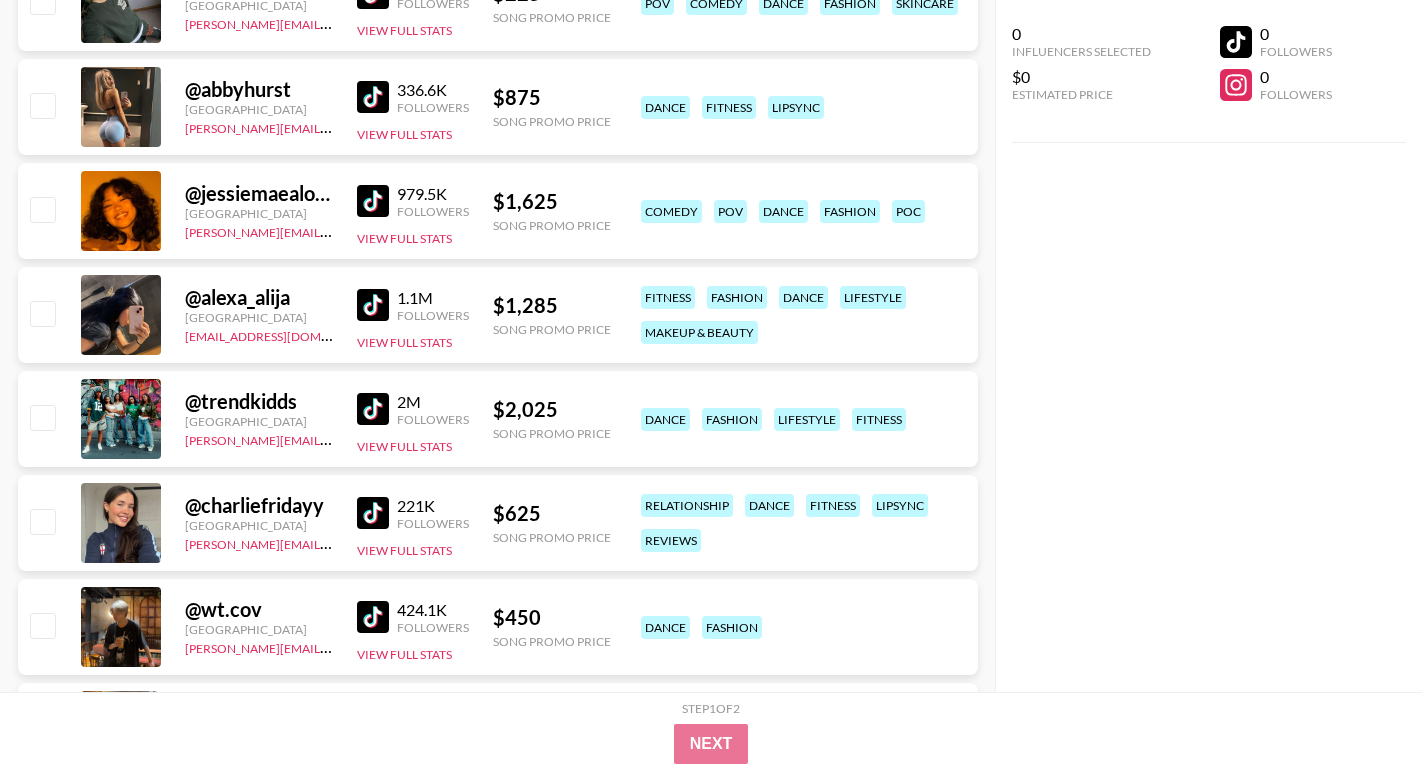 click at bounding box center [373, 409] 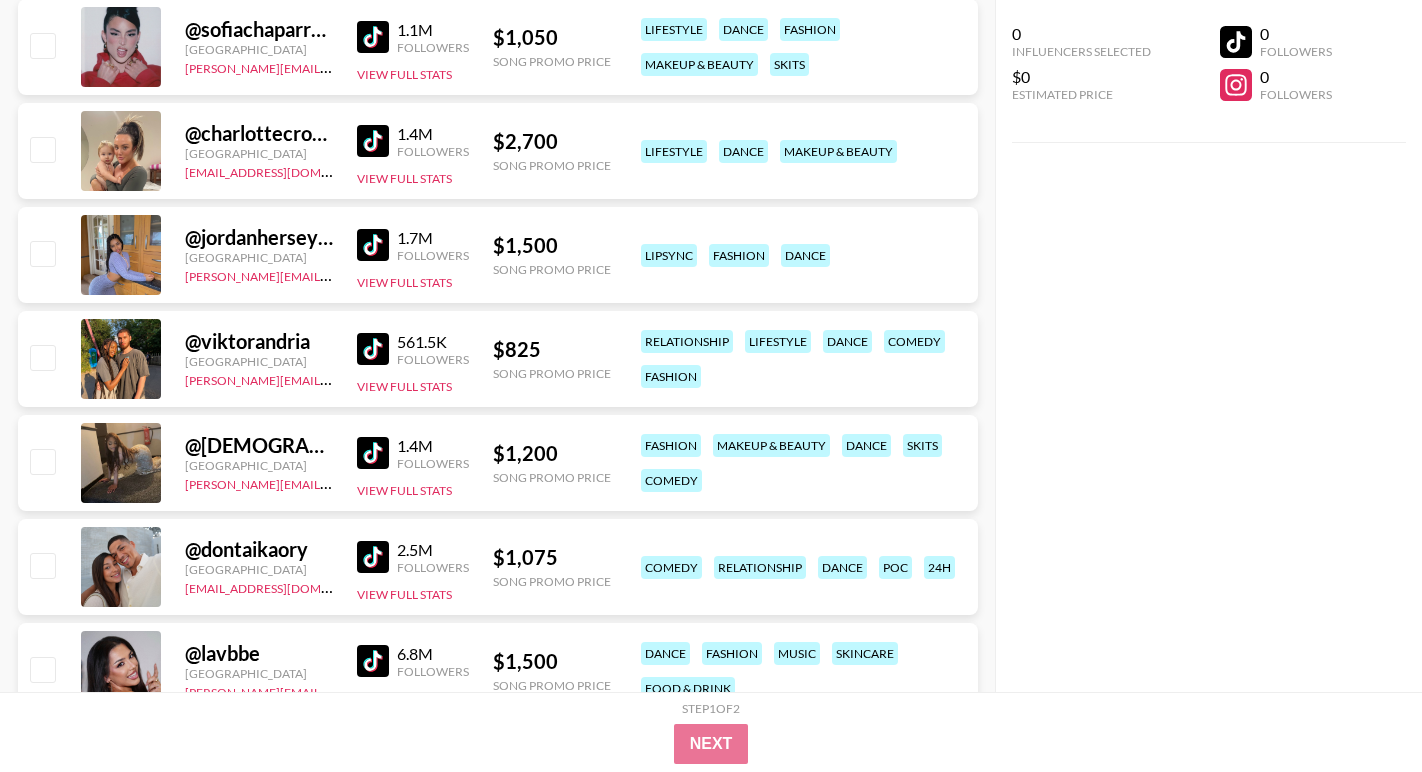 scroll, scrollTop: 1342, scrollLeft: 0, axis: vertical 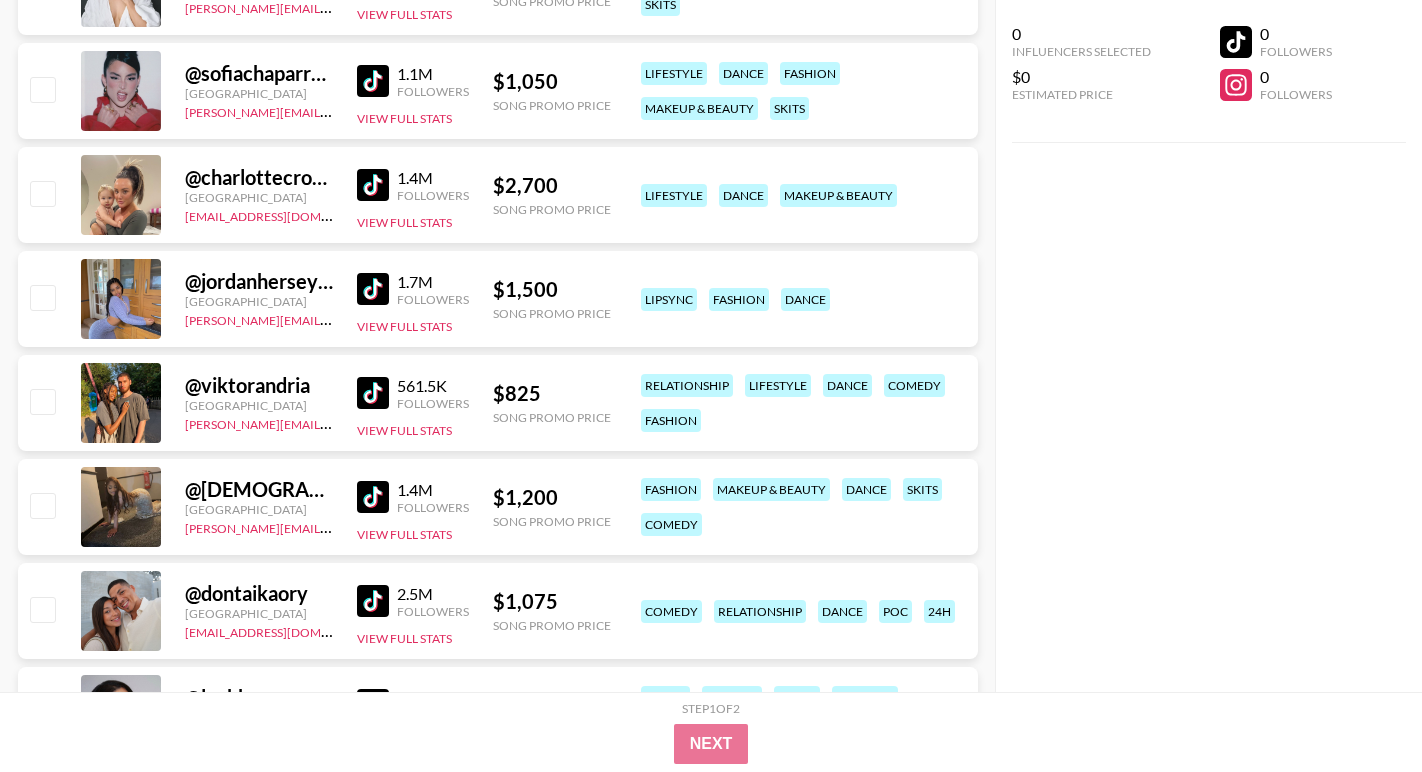 click at bounding box center (373, 497) 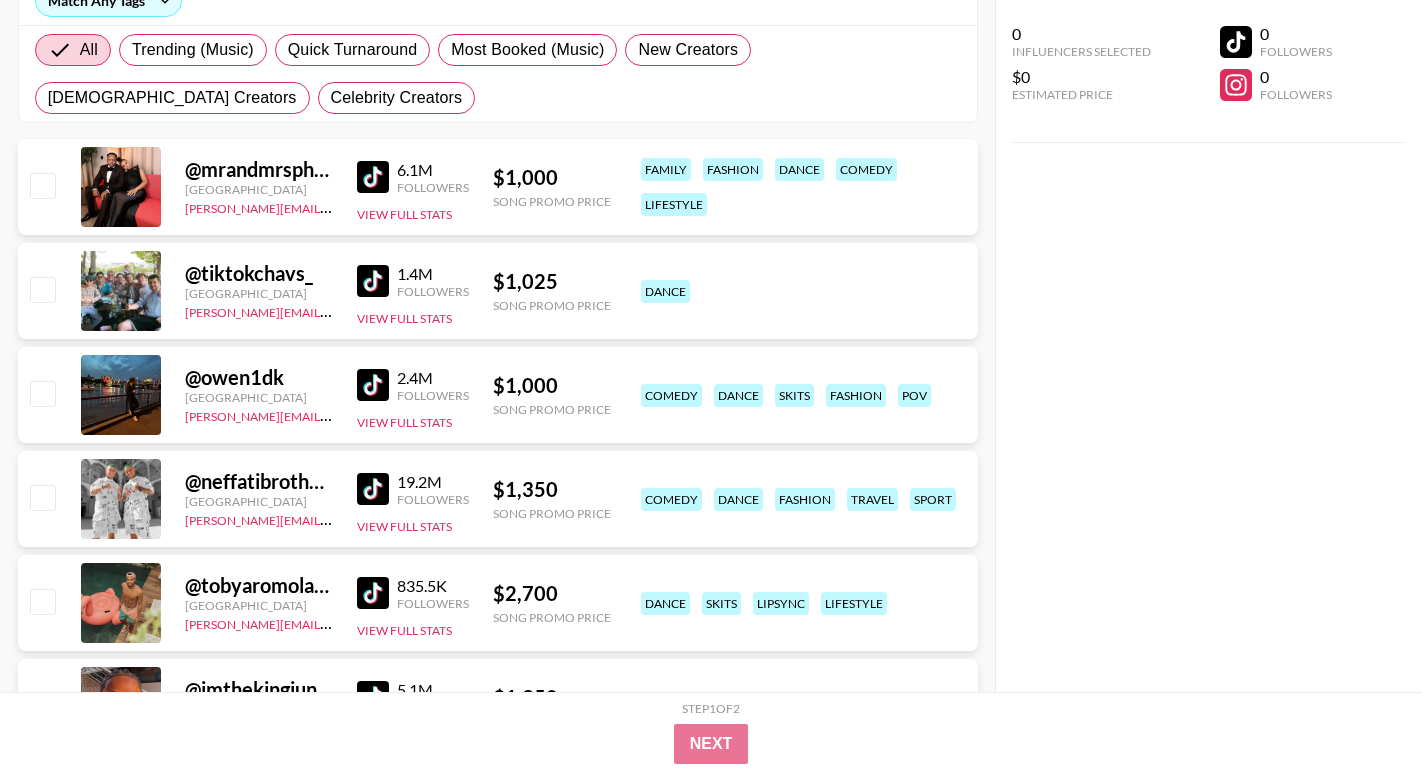 scroll, scrollTop: 291, scrollLeft: 0, axis: vertical 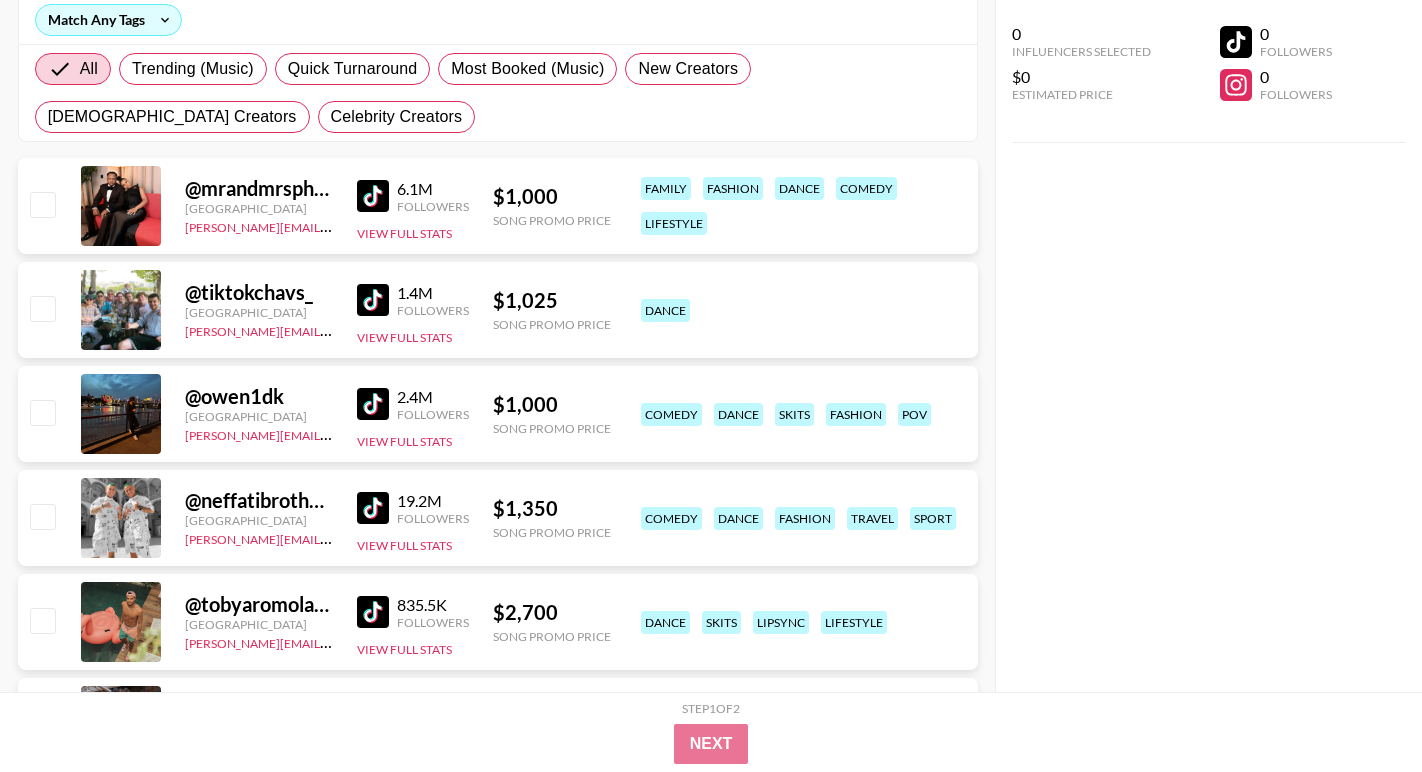 click at bounding box center [373, 508] 